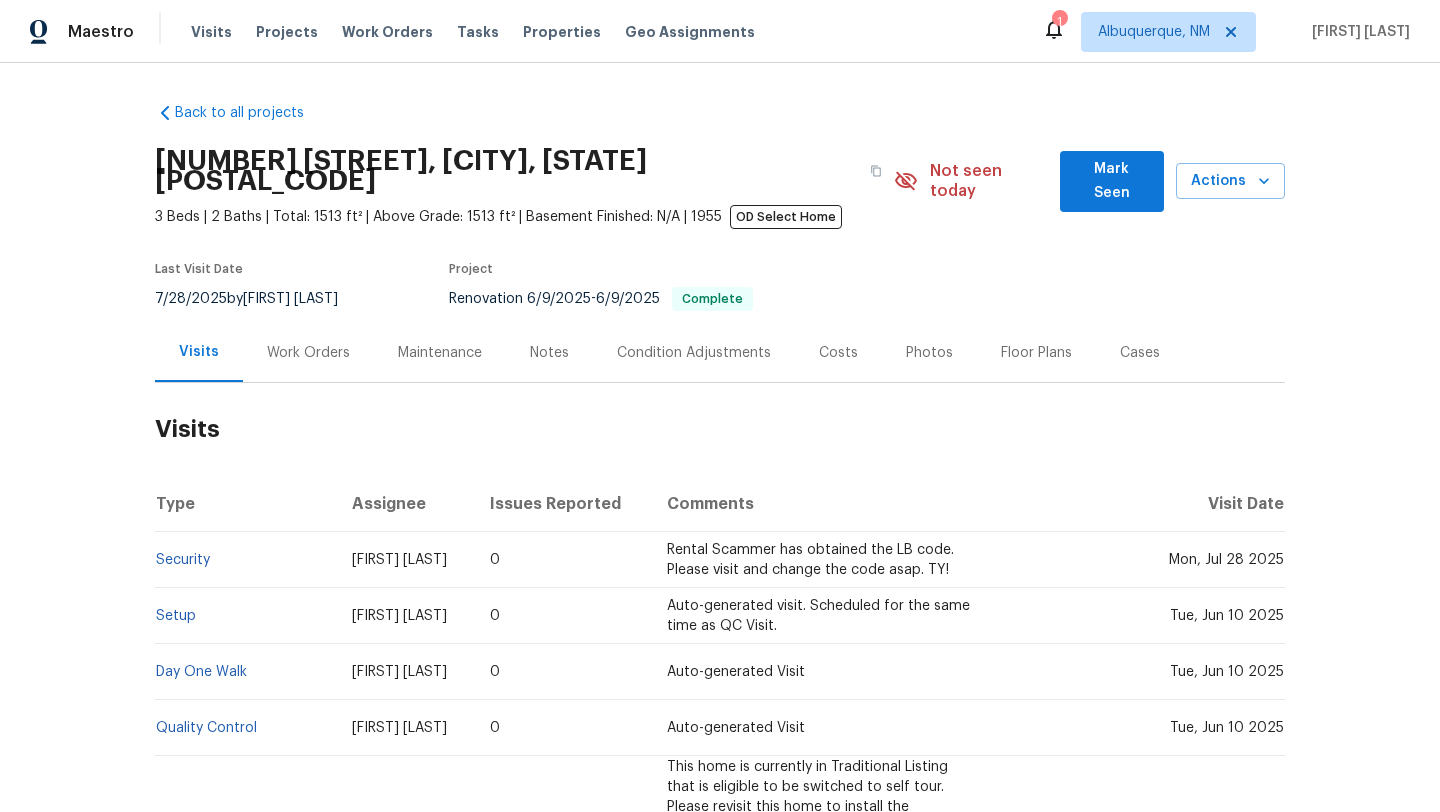 scroll, scrollTop: 0, scrollLeft: 0, axis: both 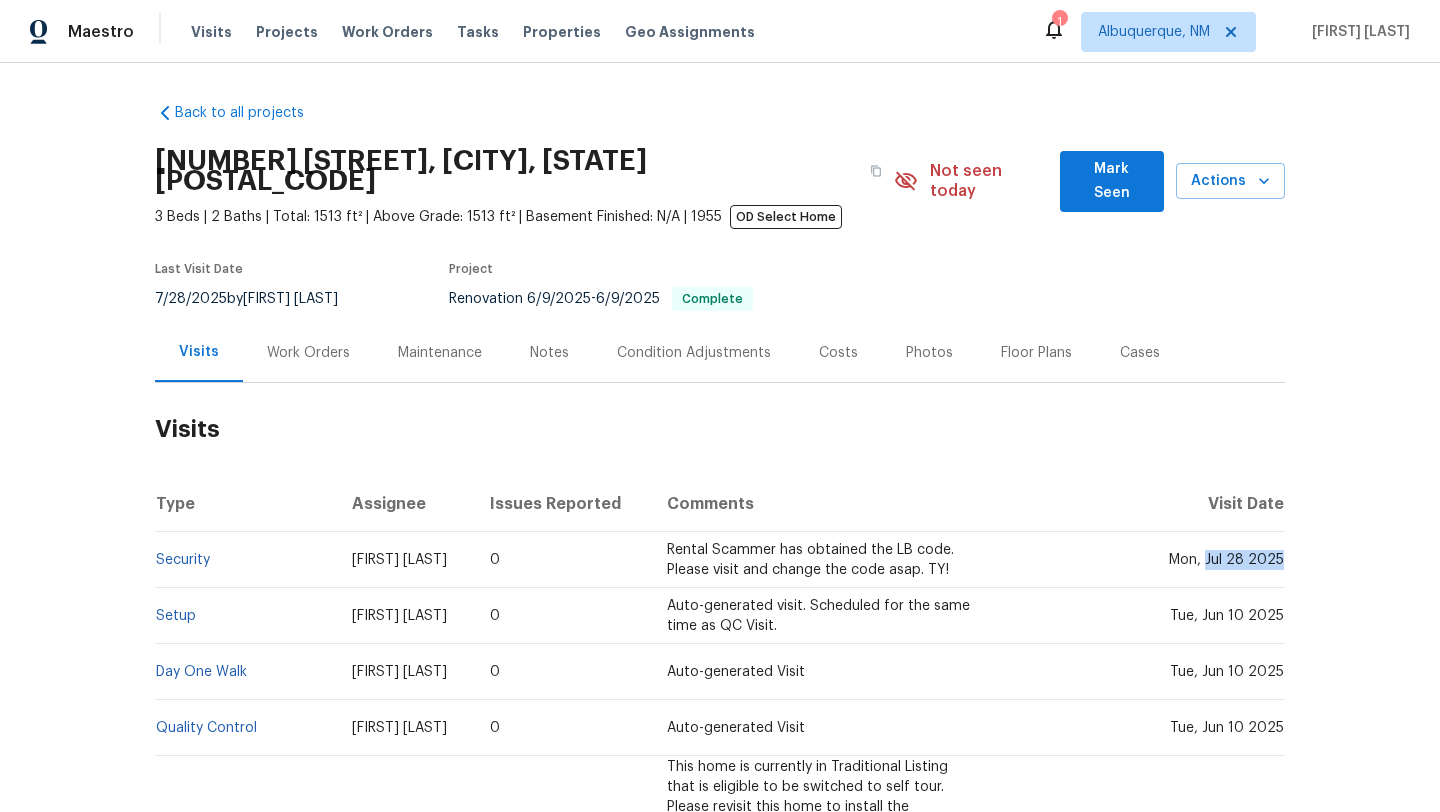 drag, startPoint x: 1210, startPoint y: 543, endPoint x: 1281, endPoint y: 546, distance: 71.063354 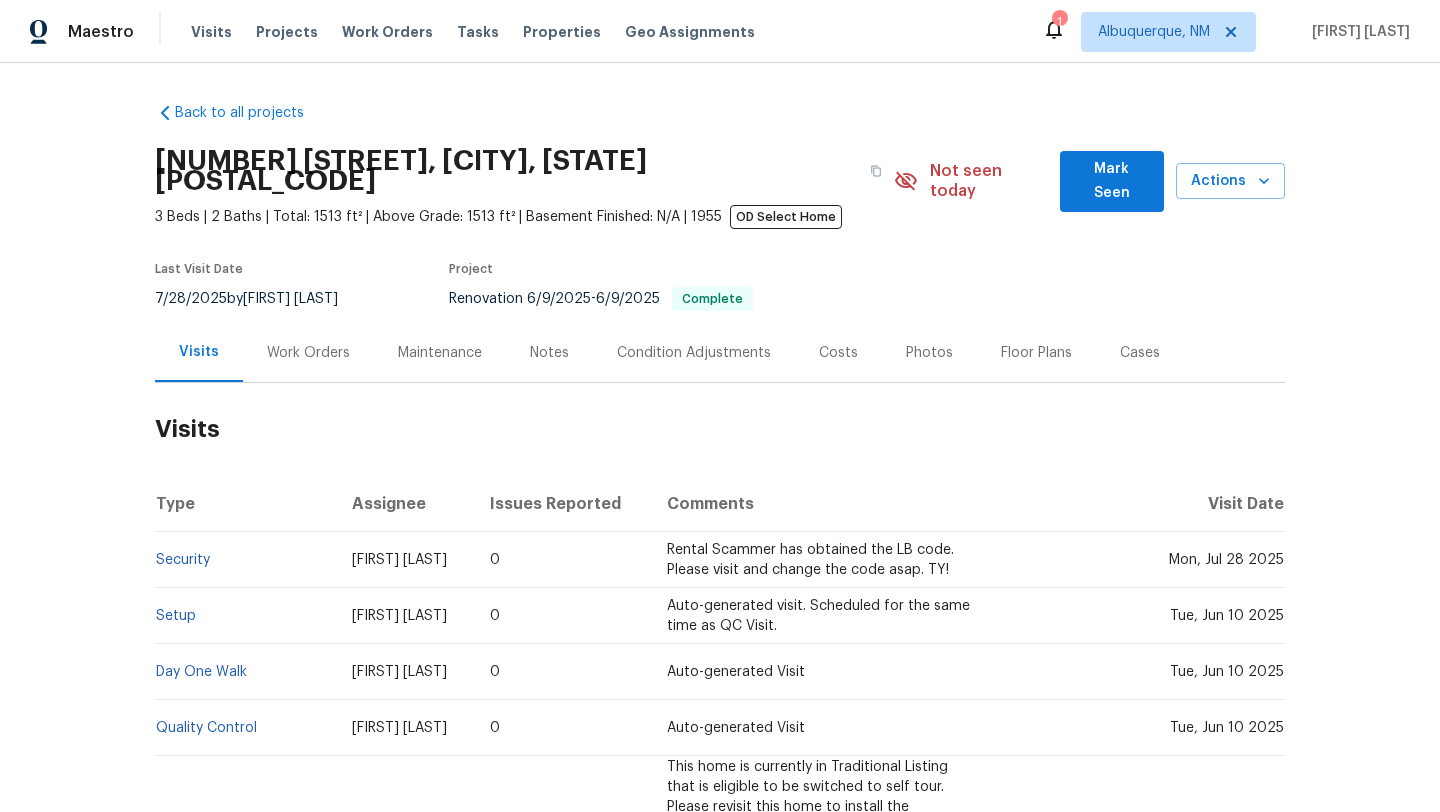 click on "Work Orders" at bounding box center (308, 353) 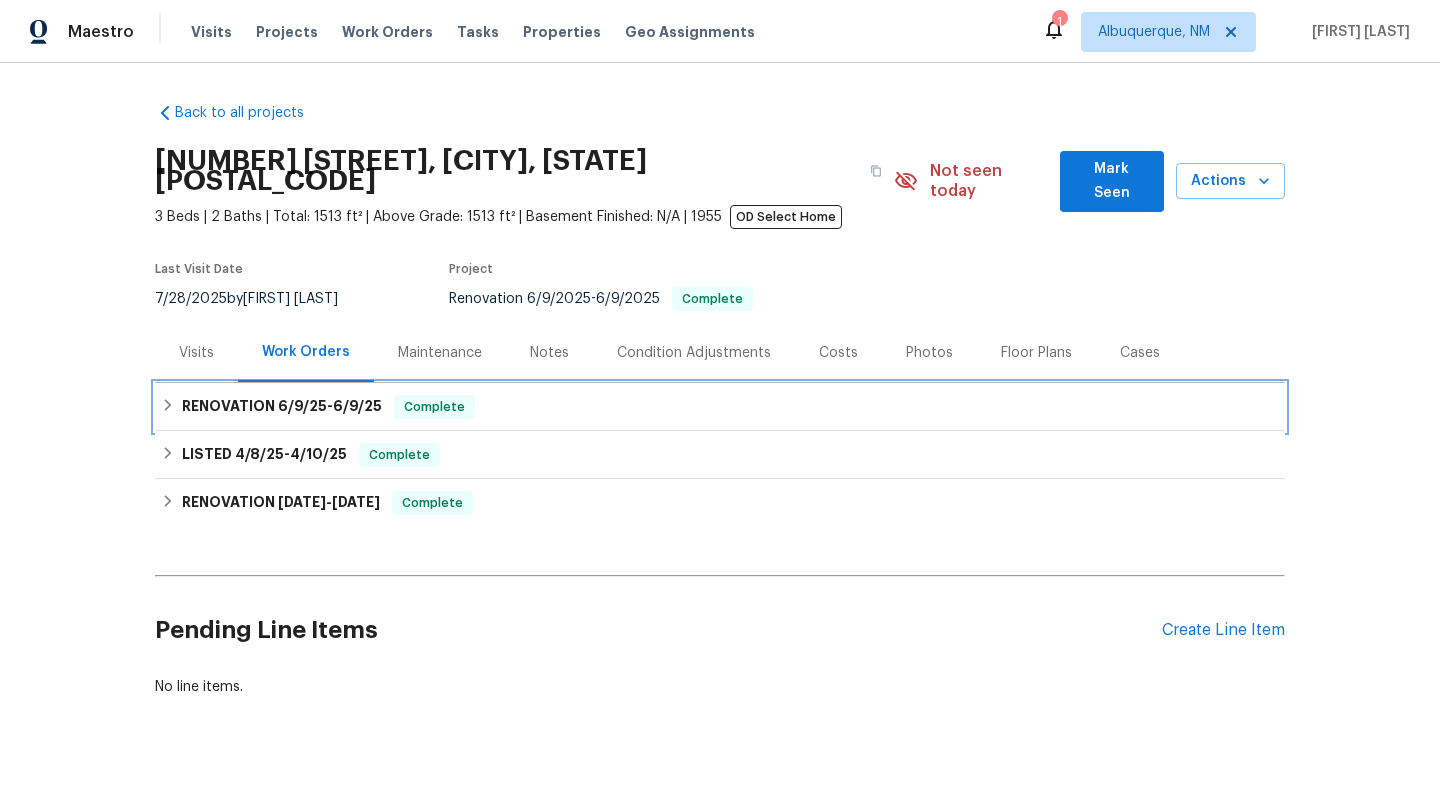 click on "RENOVATION   6/9/25  -  6/9/25" at bounding box center (282, 407) 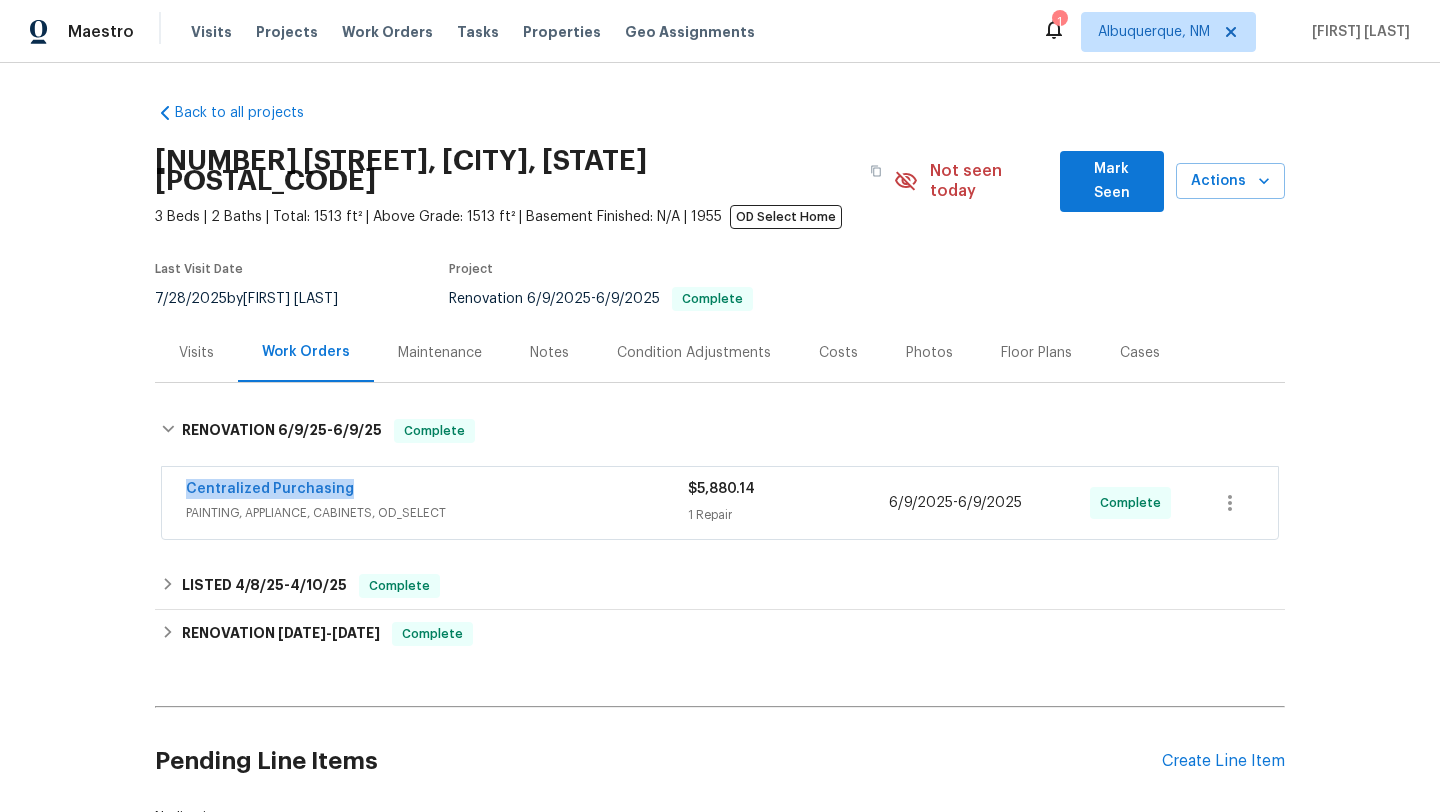 drag, startPoint x: 369, startPoint y: 473, endPoint x: 153, endPoint y: 473, distance: 216 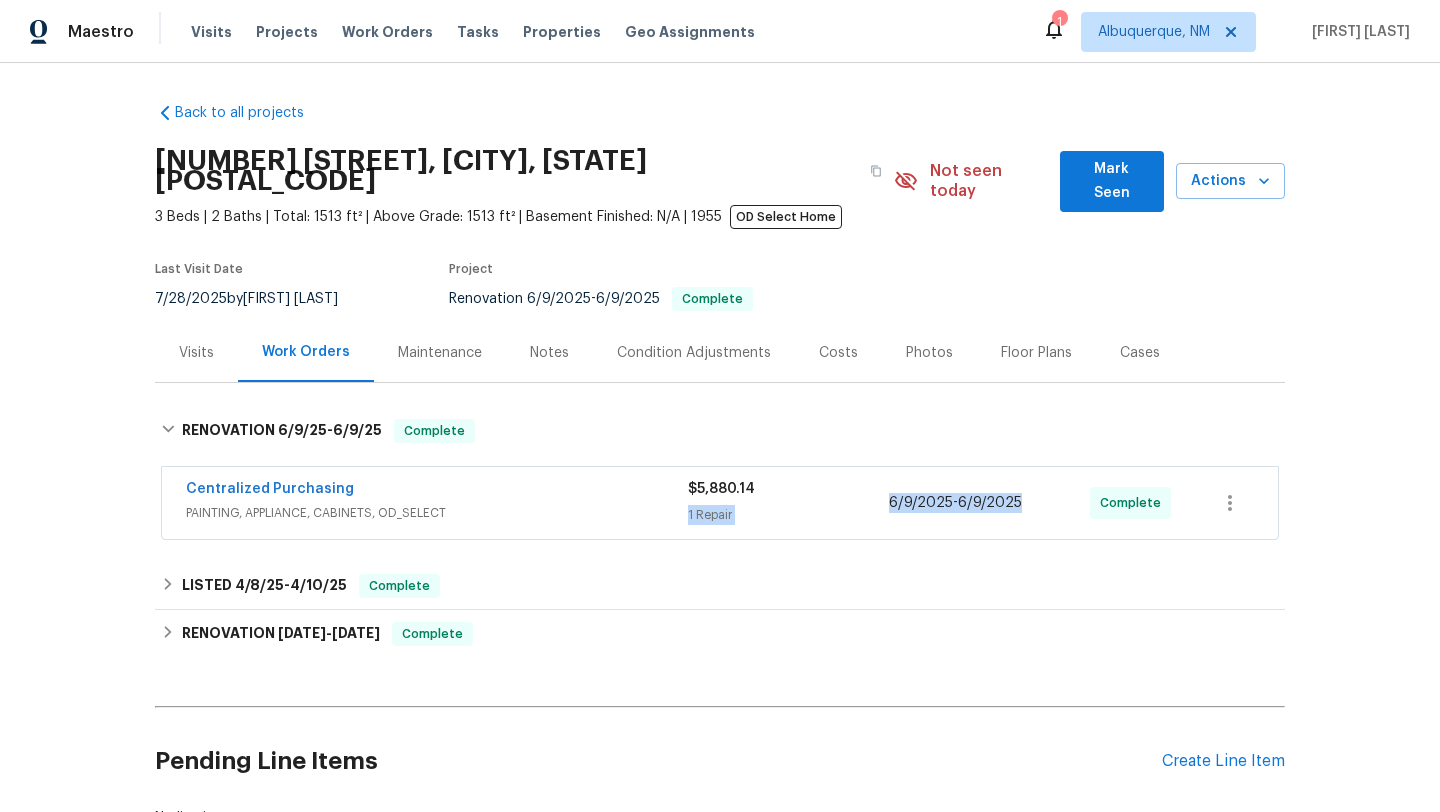drag, startPoint x: 1030, startPoint y: 485, endPoint x: 863, endPoint y: 481, distance: 167.0479 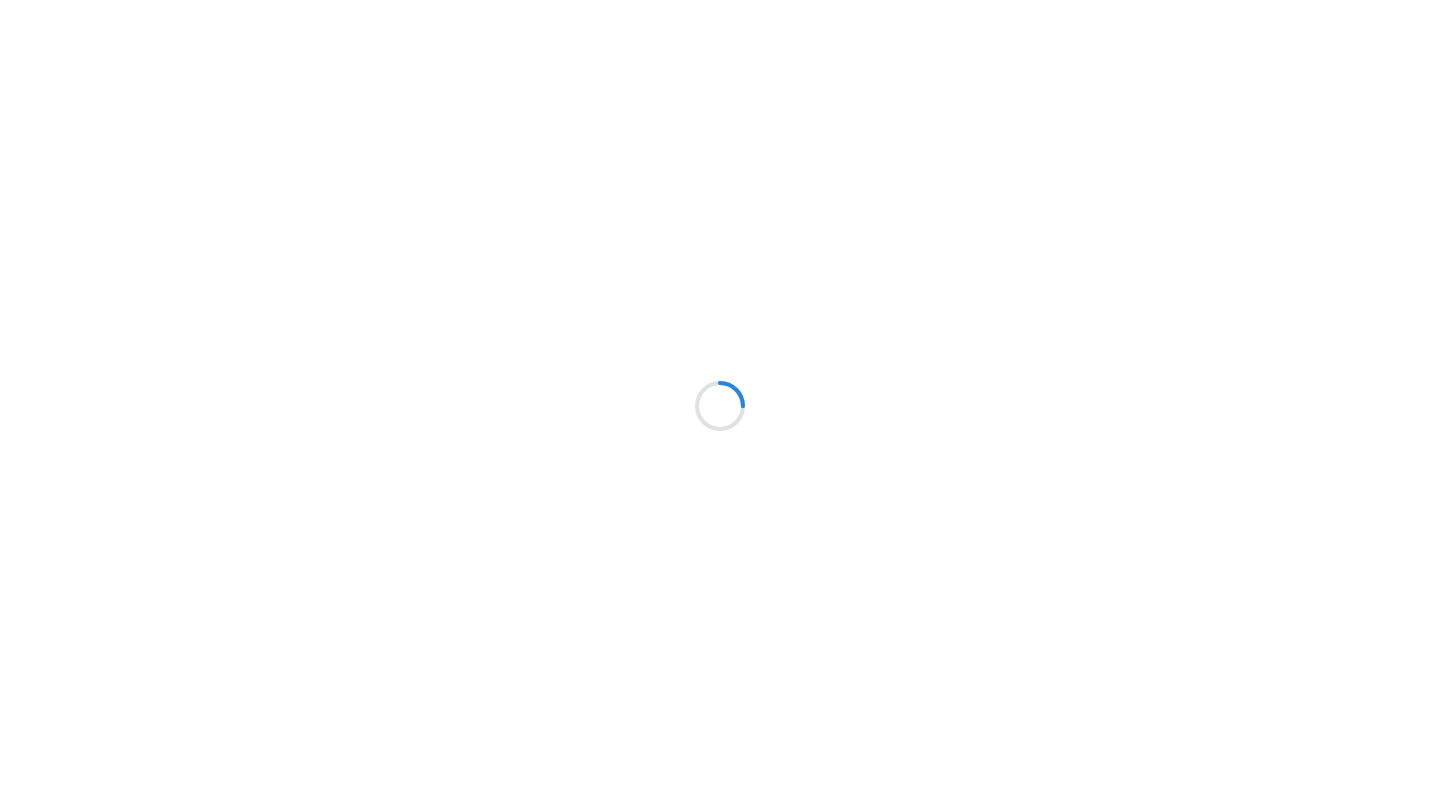 scroll, scrollTop: 0, scrollLeft: 0, axis: both 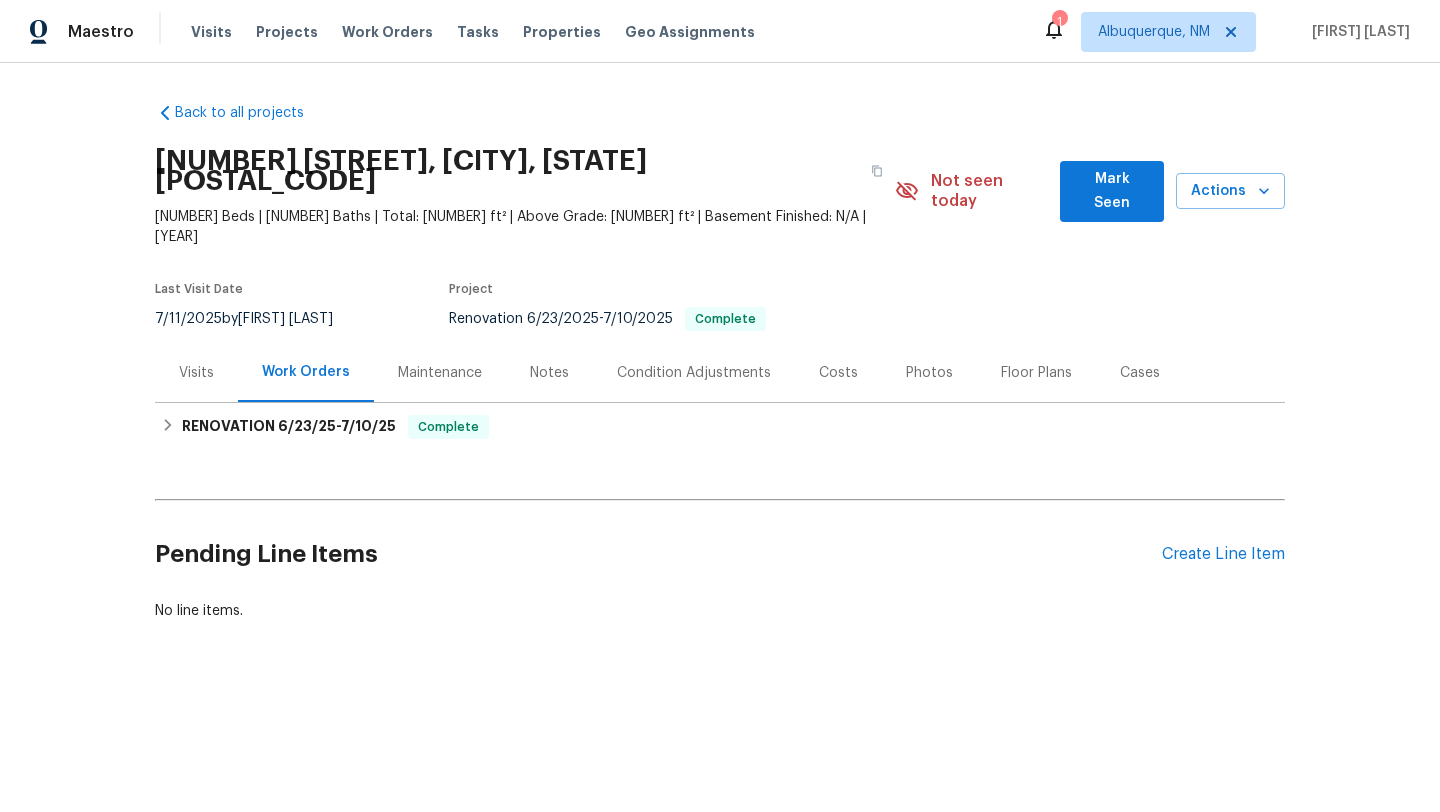 click on "Visits" at bounding box center [196, 373] 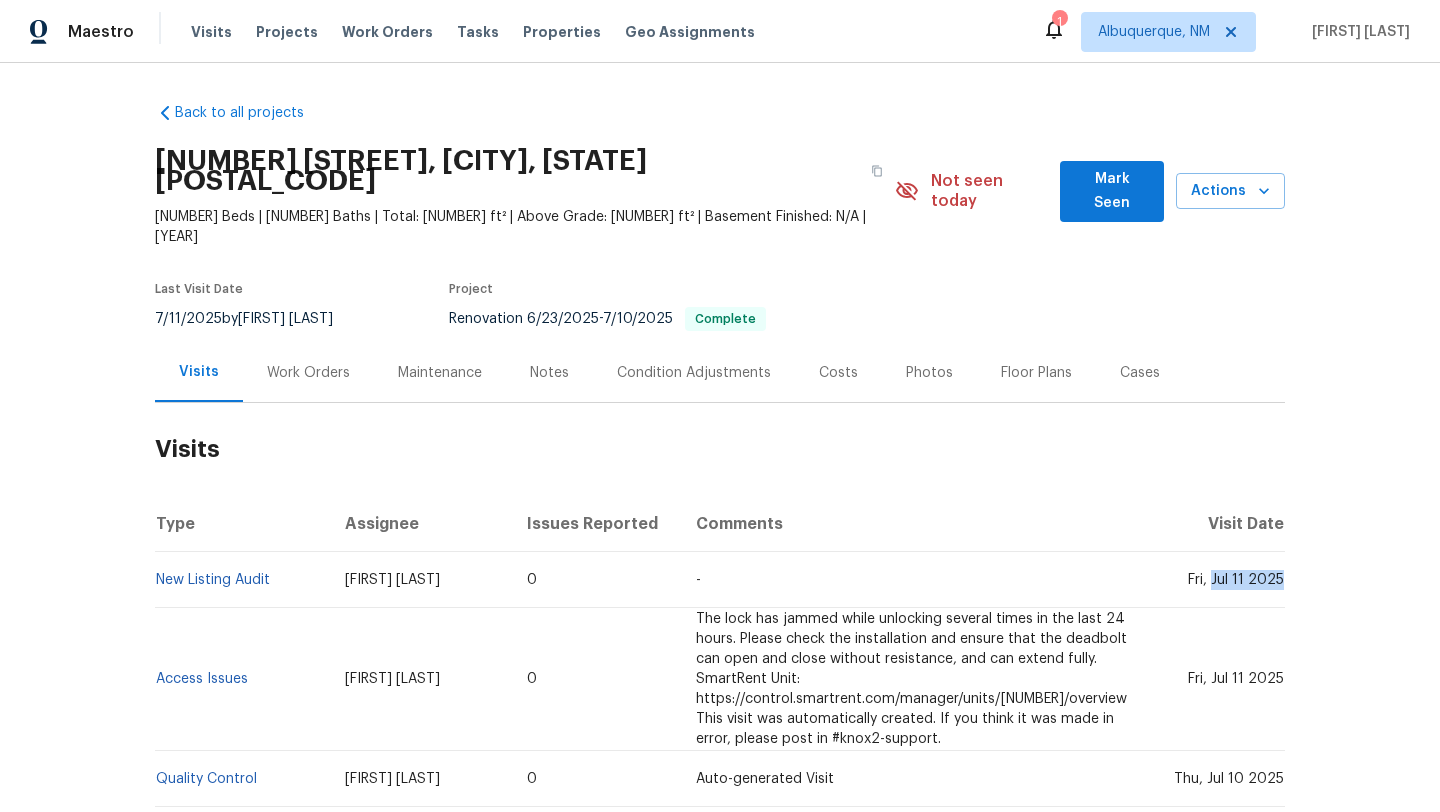 drag, startPoint x: 1214, startPoint y: 542, endPoint x: 1283, endPoint y: 545, distance: 69.065186 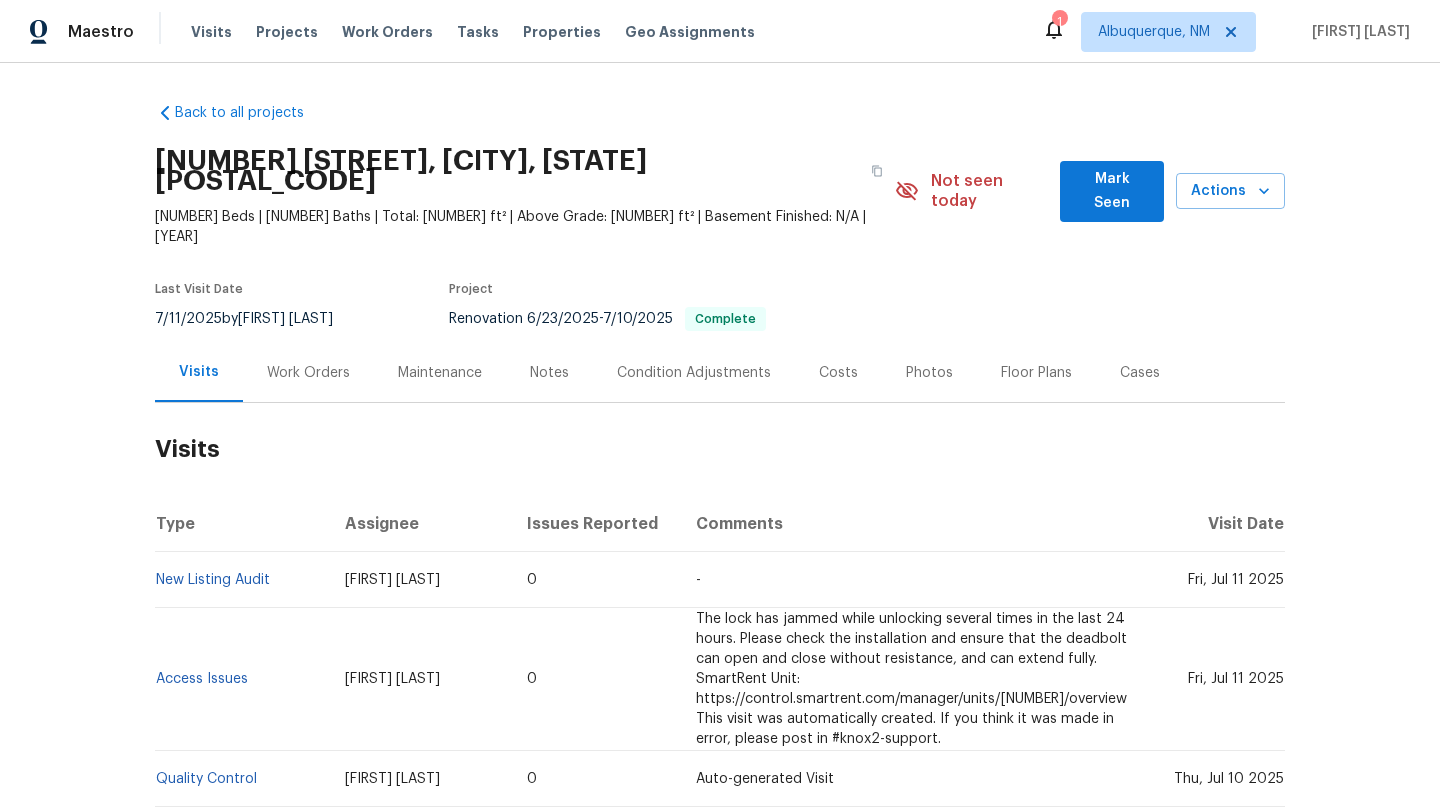 click on "Work Orders" at bounding box center (308, 373) 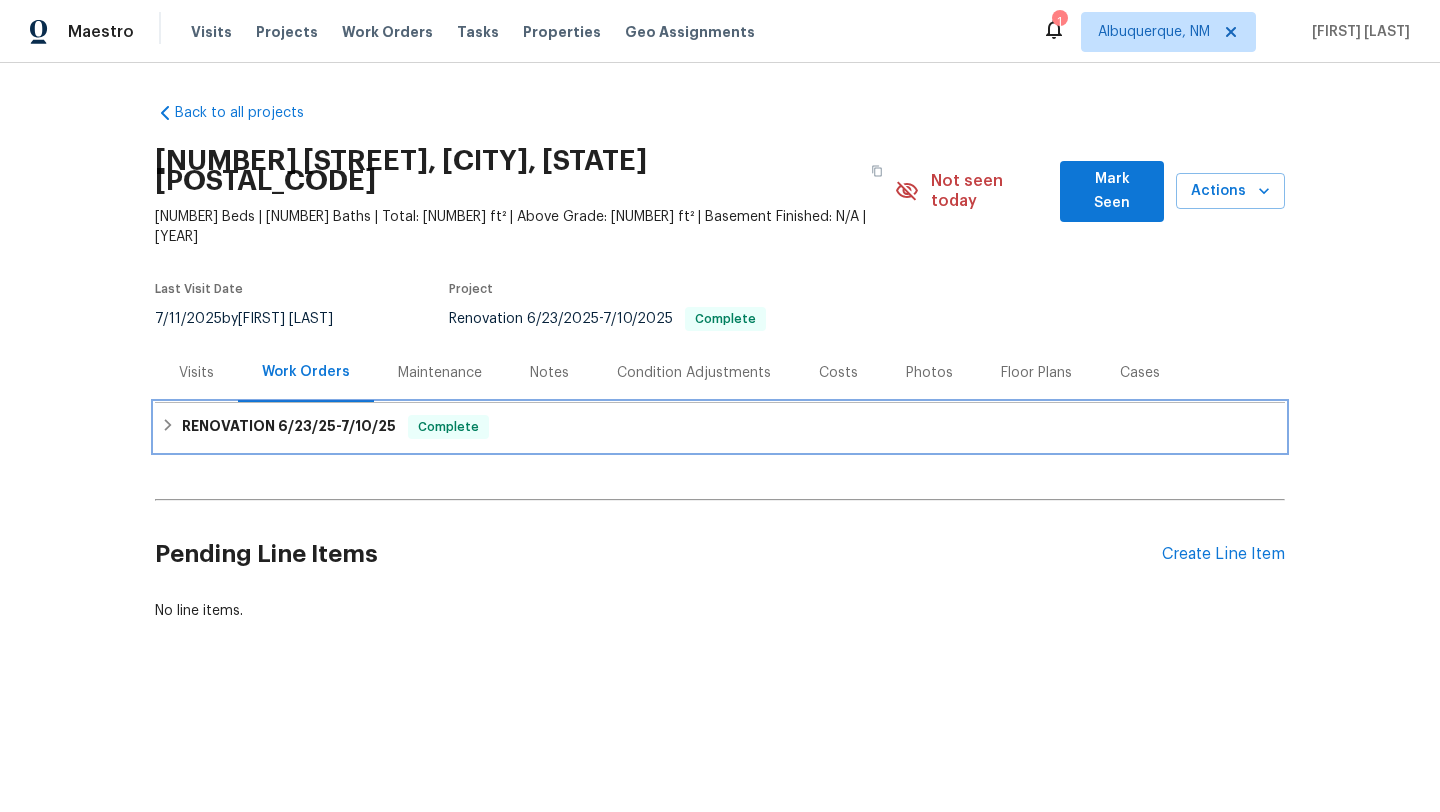 click on "7/10/25" at bounding box center (368, 426) 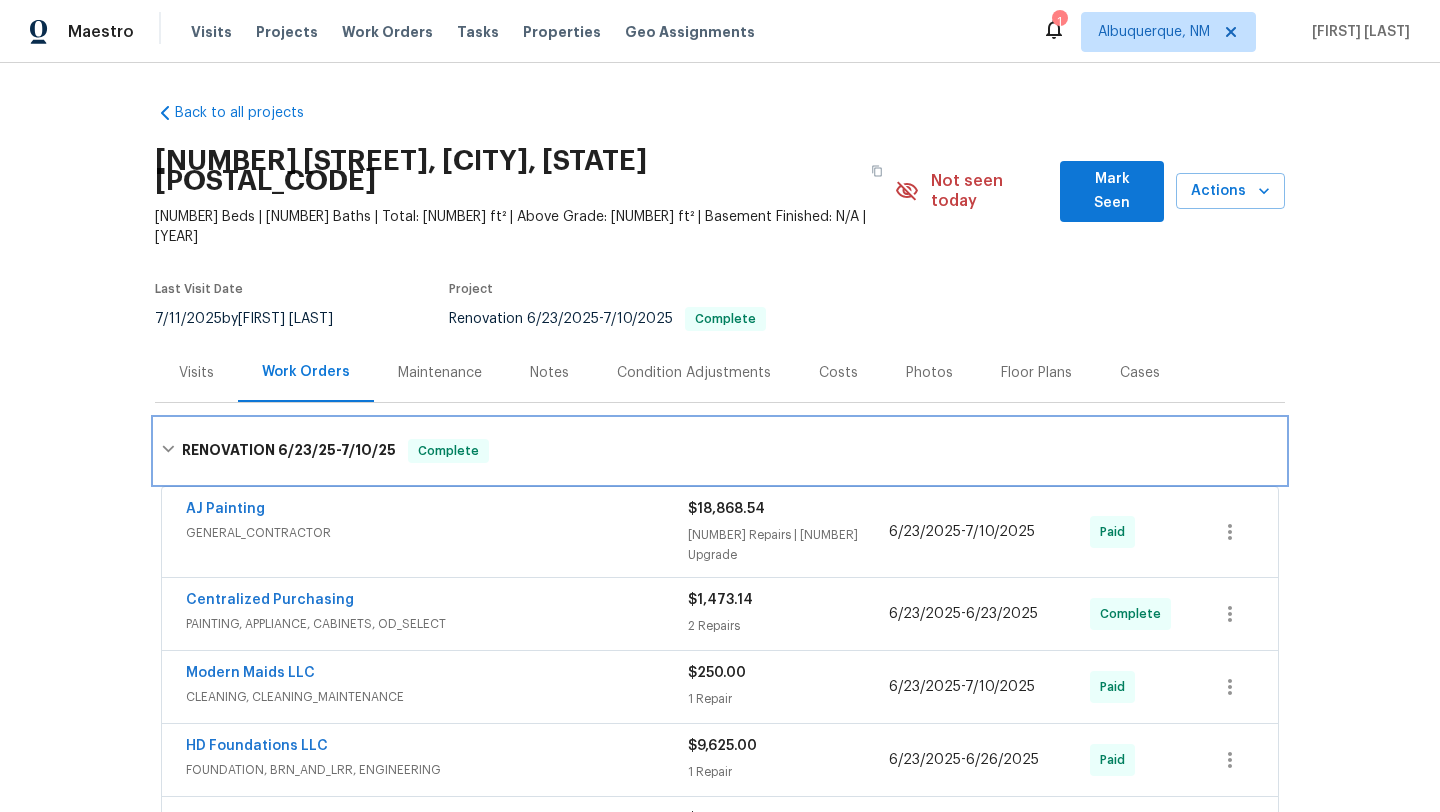 scroll, scrollTop: 42, scrollLeft: 0, axis: vertical 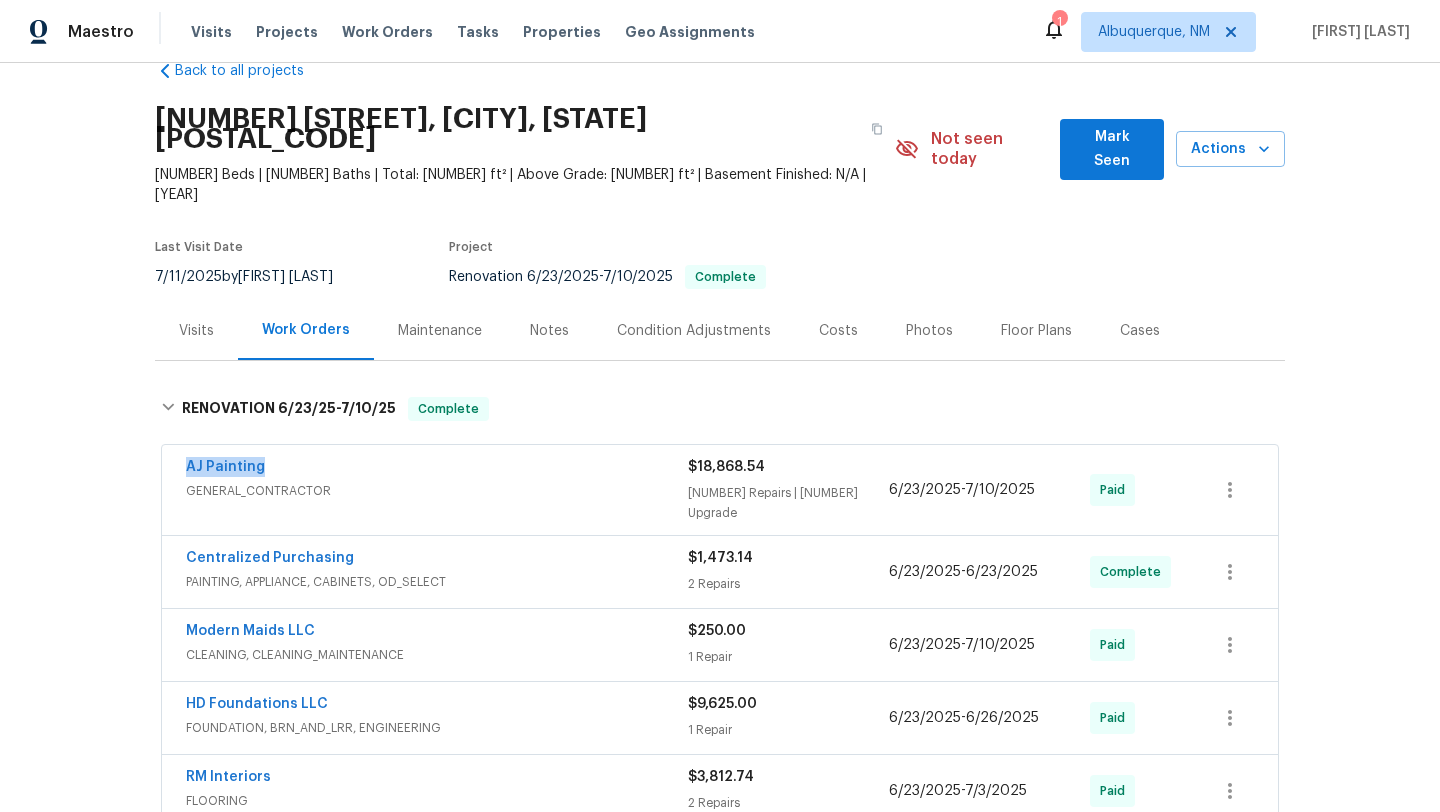 drag, startPoint x: 277, startPoint y: 426, endPoint x: 179, endPoint y: 417, distance: 98.4124 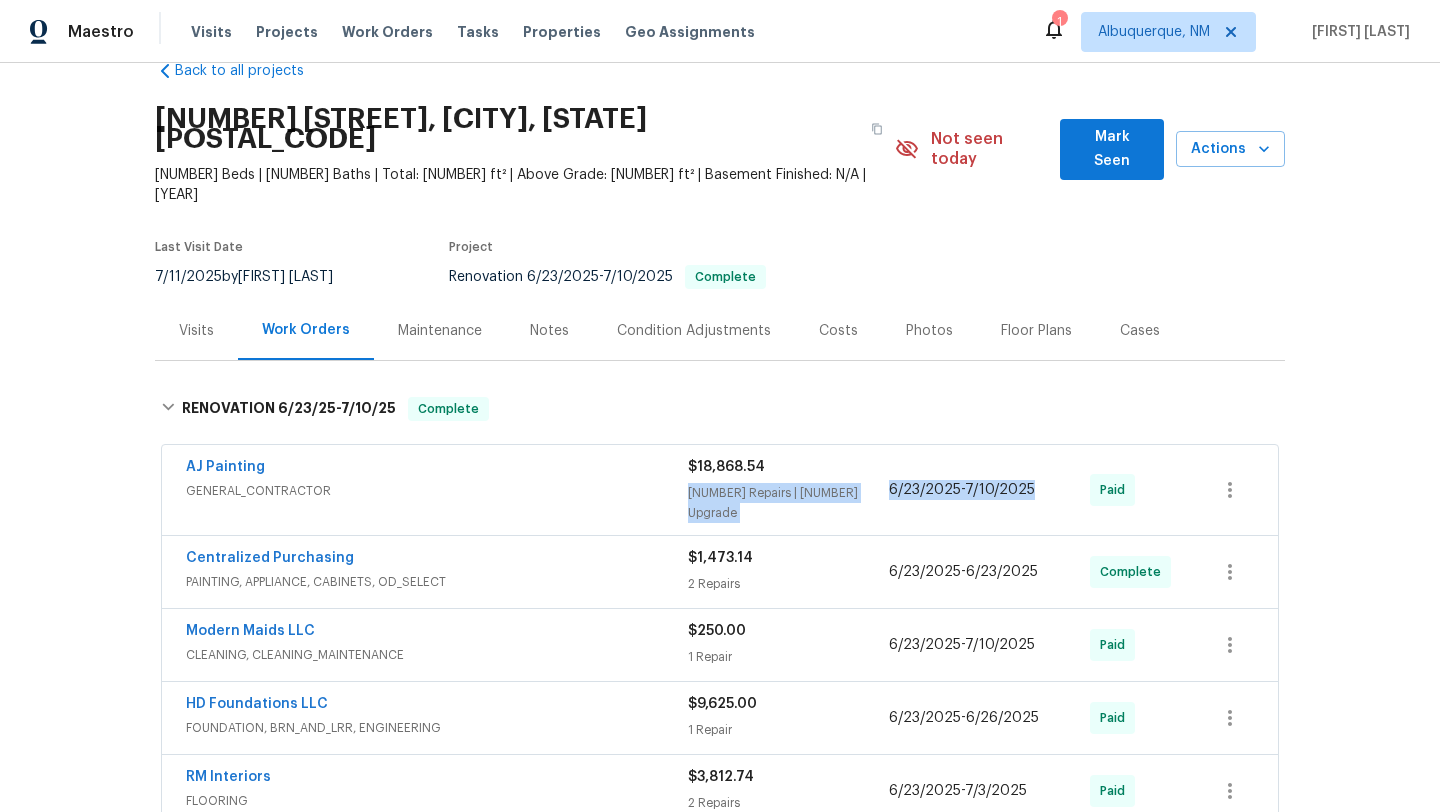 drag, startPoint x: 1049, startPoint y: 446, endPoint x: 876, endPoint y: 437, distance: 173.23395 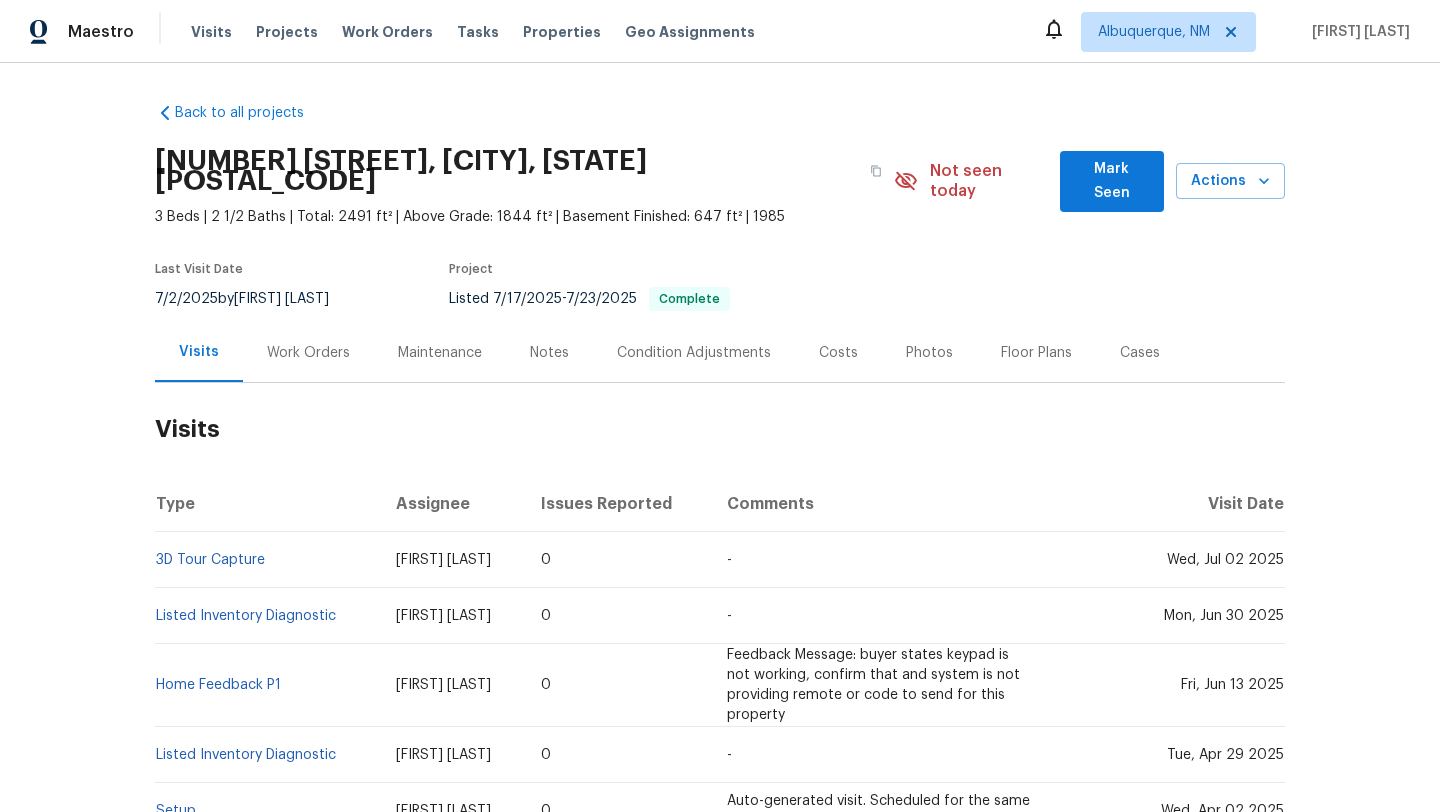 scroll, scrollTop: 0, scrollLeft: 0, axis: both 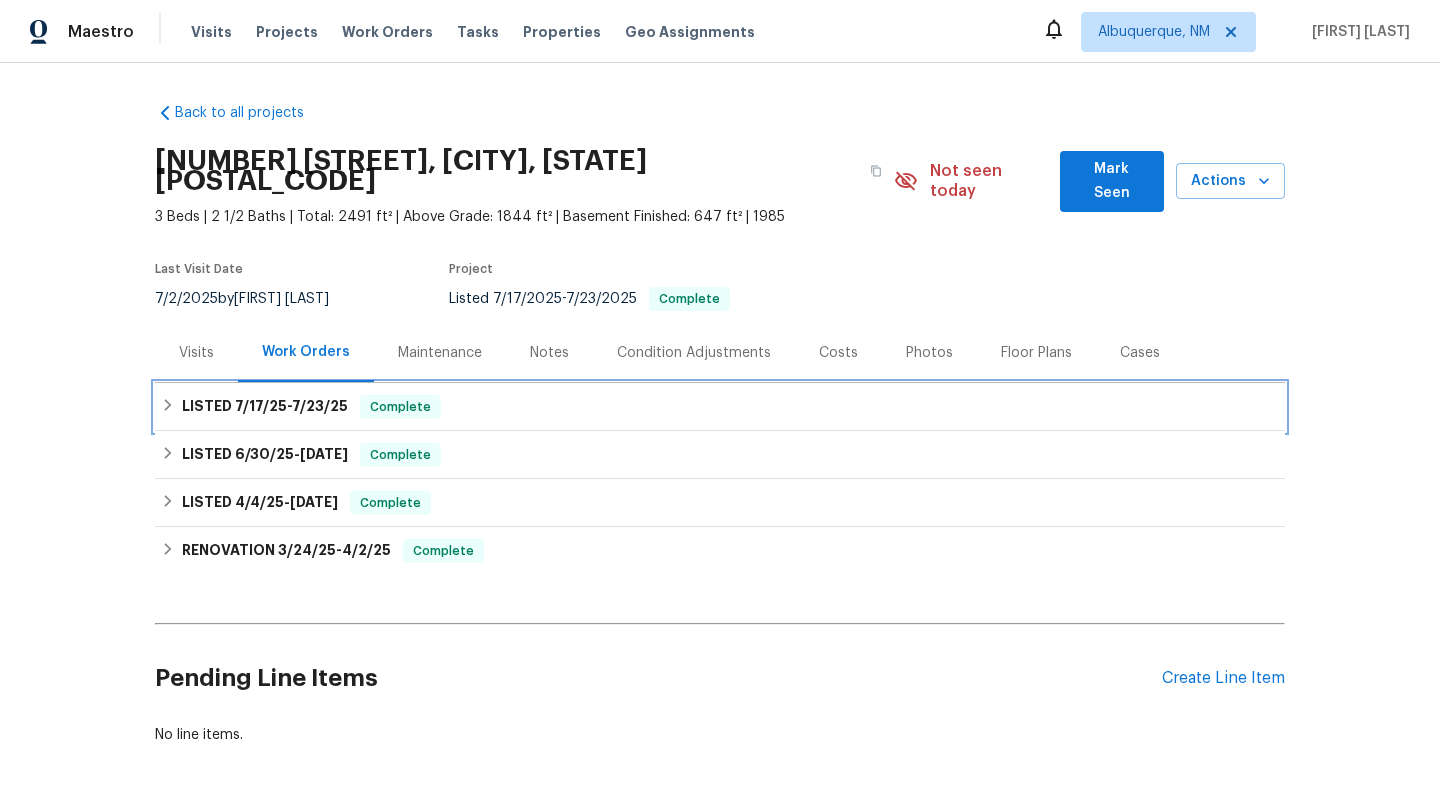 click on "Complete" at bounding box center (400, 407) 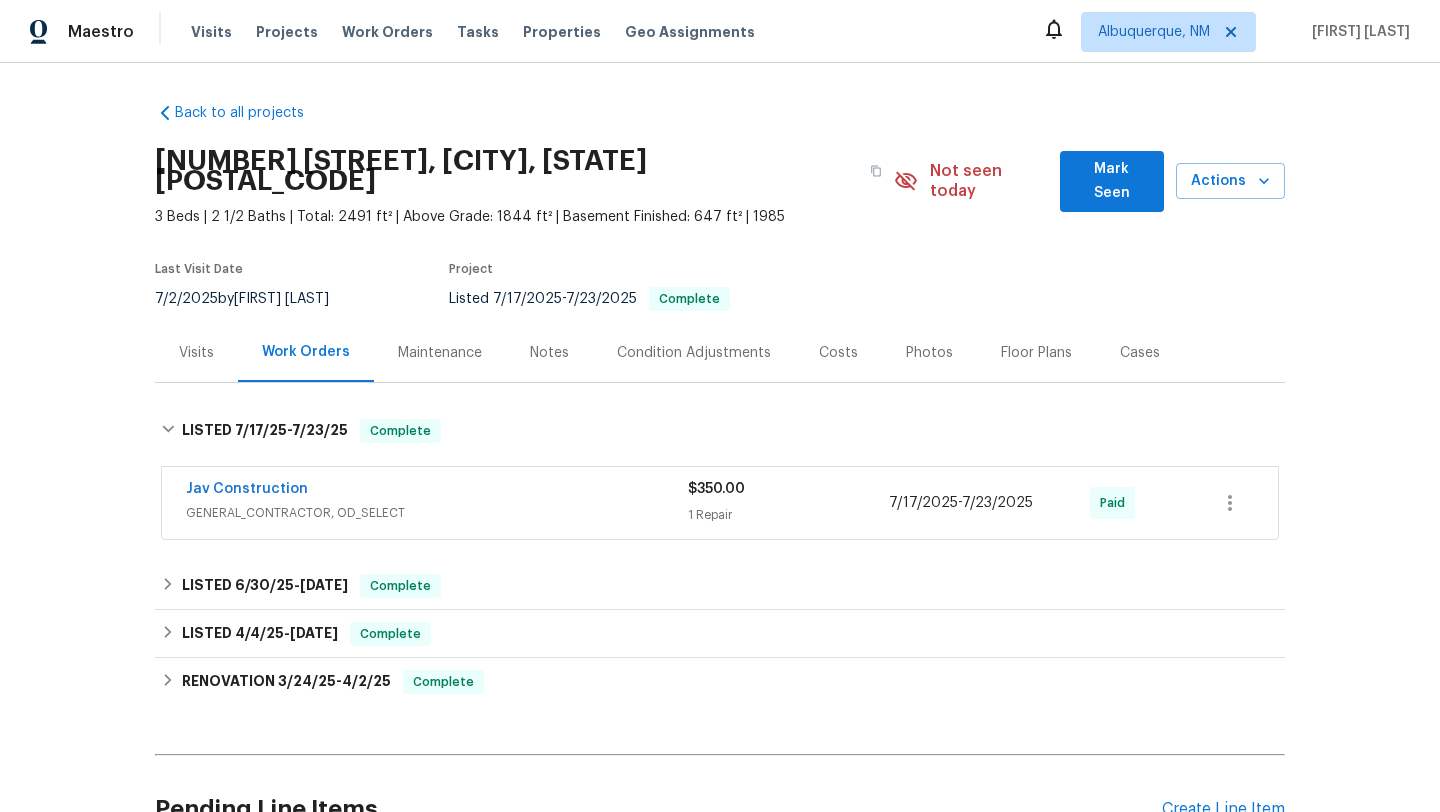 click on "GENERAL_CONTRACTOR, OD_SELECT" at bounding box center [437, 513] 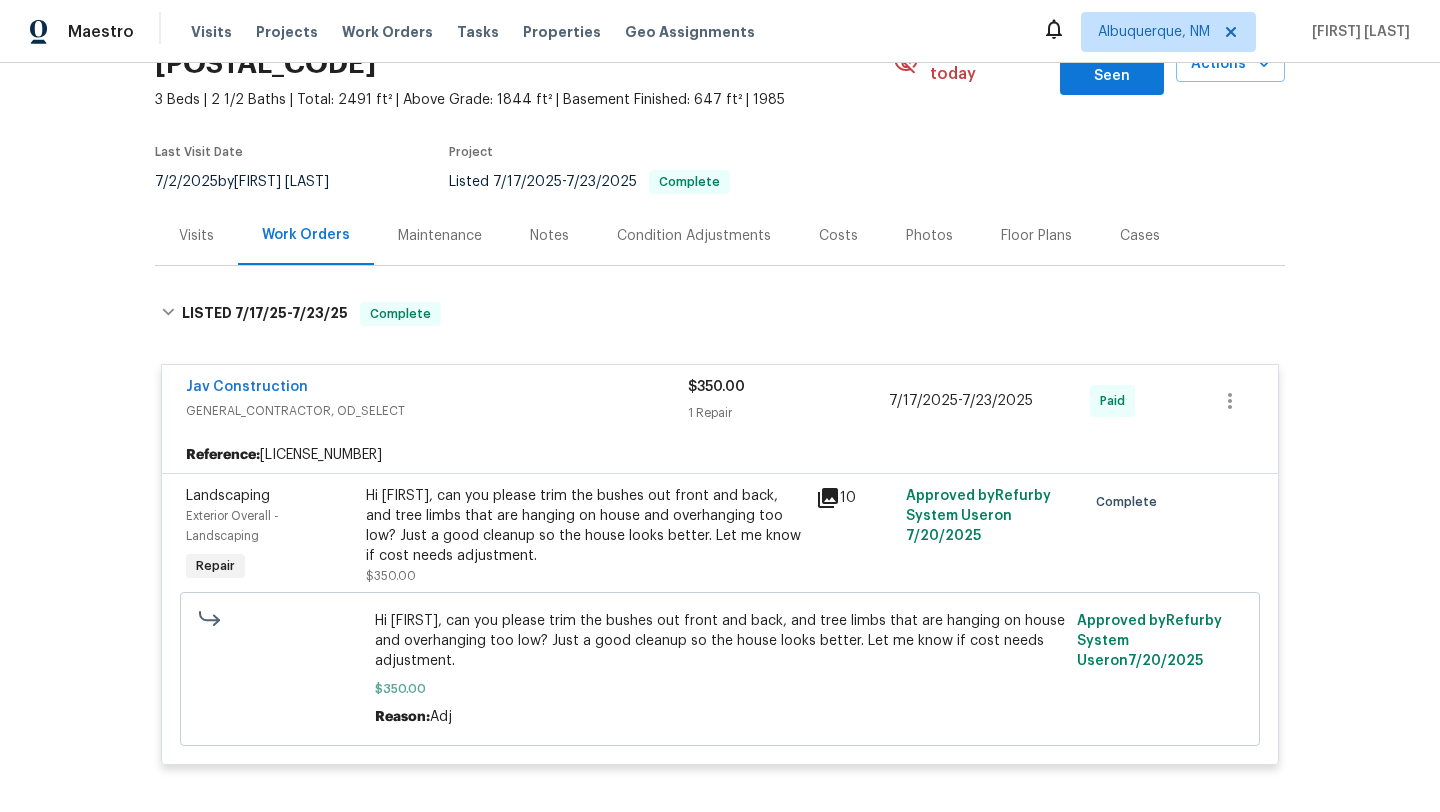 scroll, scrollTop: 120, scrollLeft: 0, axis: vertical 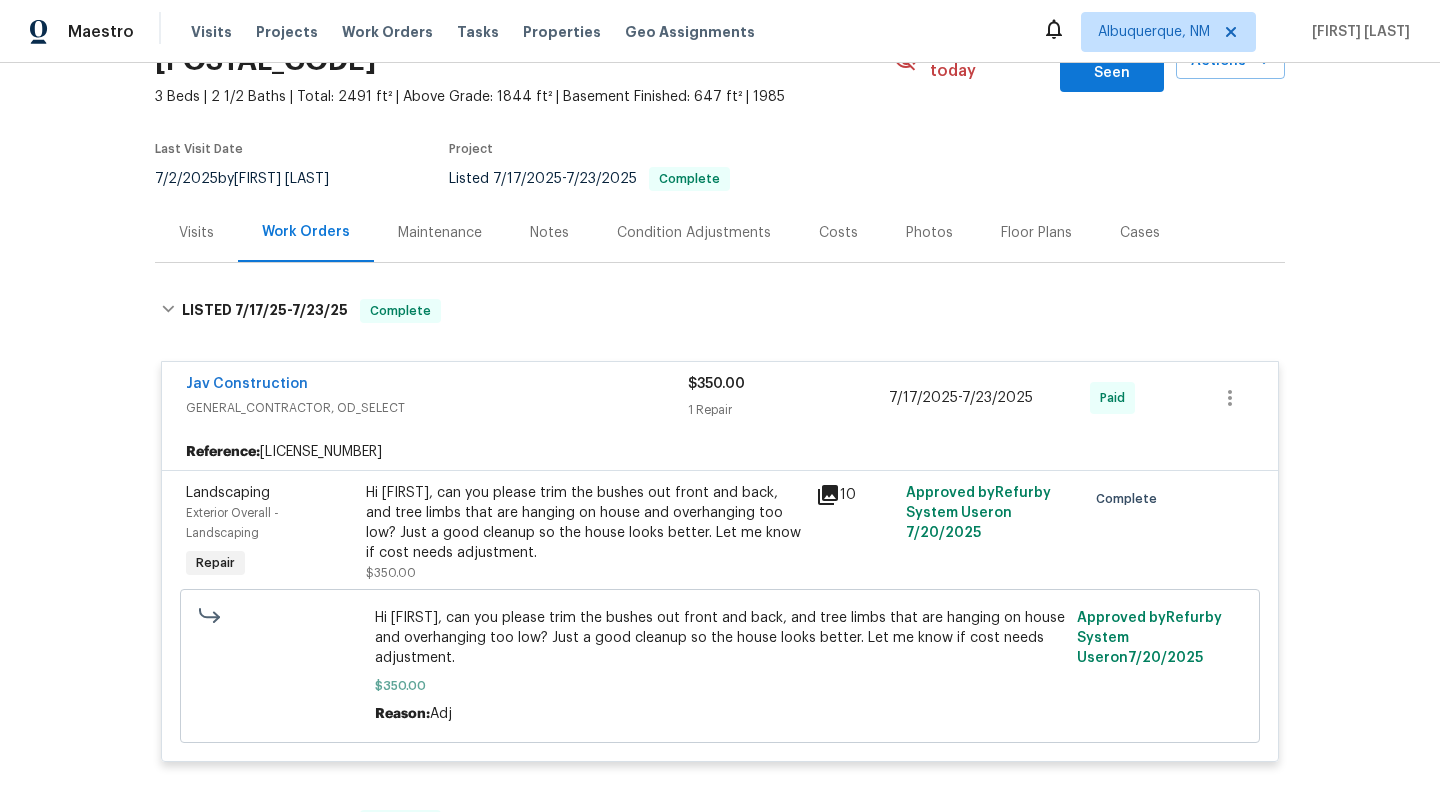 click on "Visits" at bounding box center [196, 232] 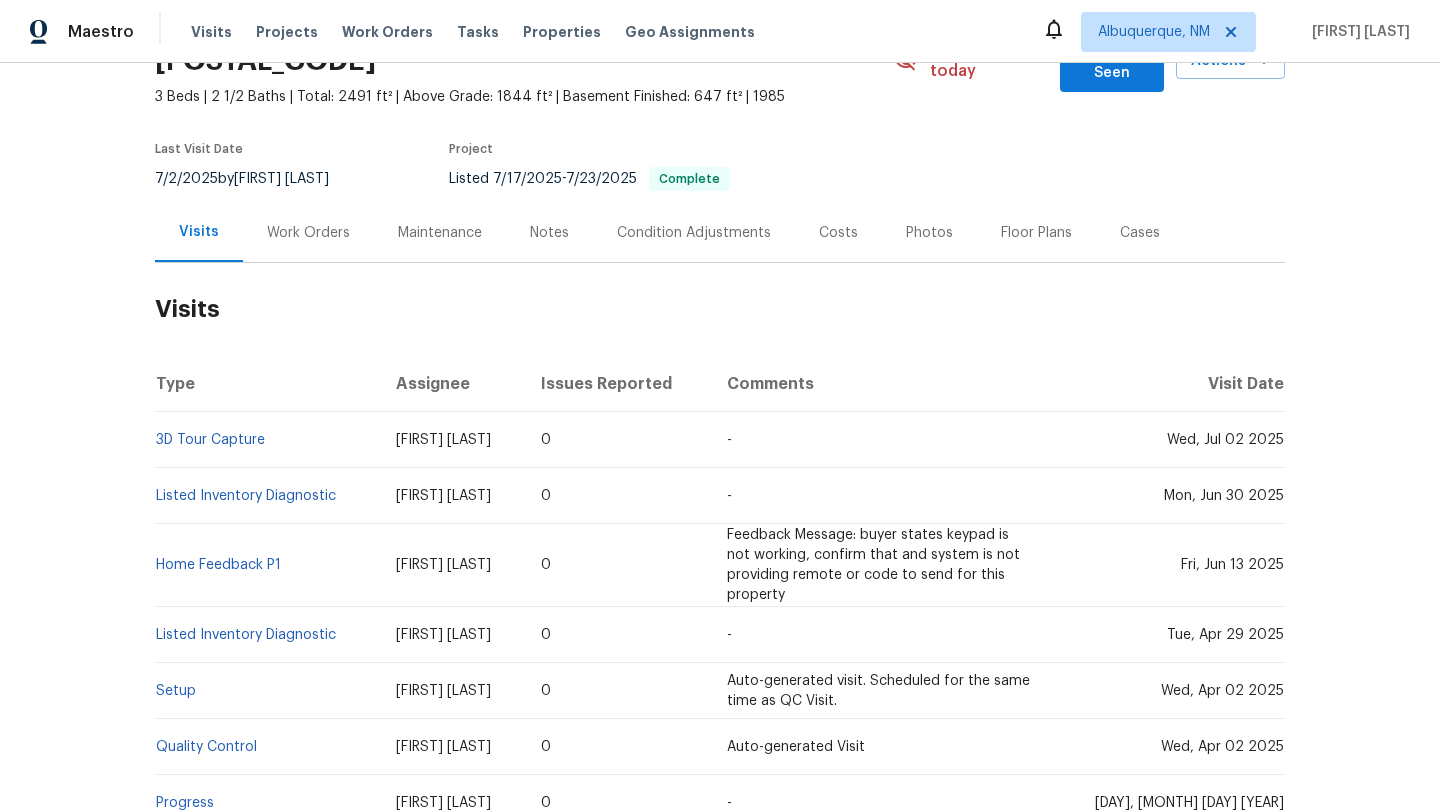 click on "Work Orders" at bounding box center [308, 232] 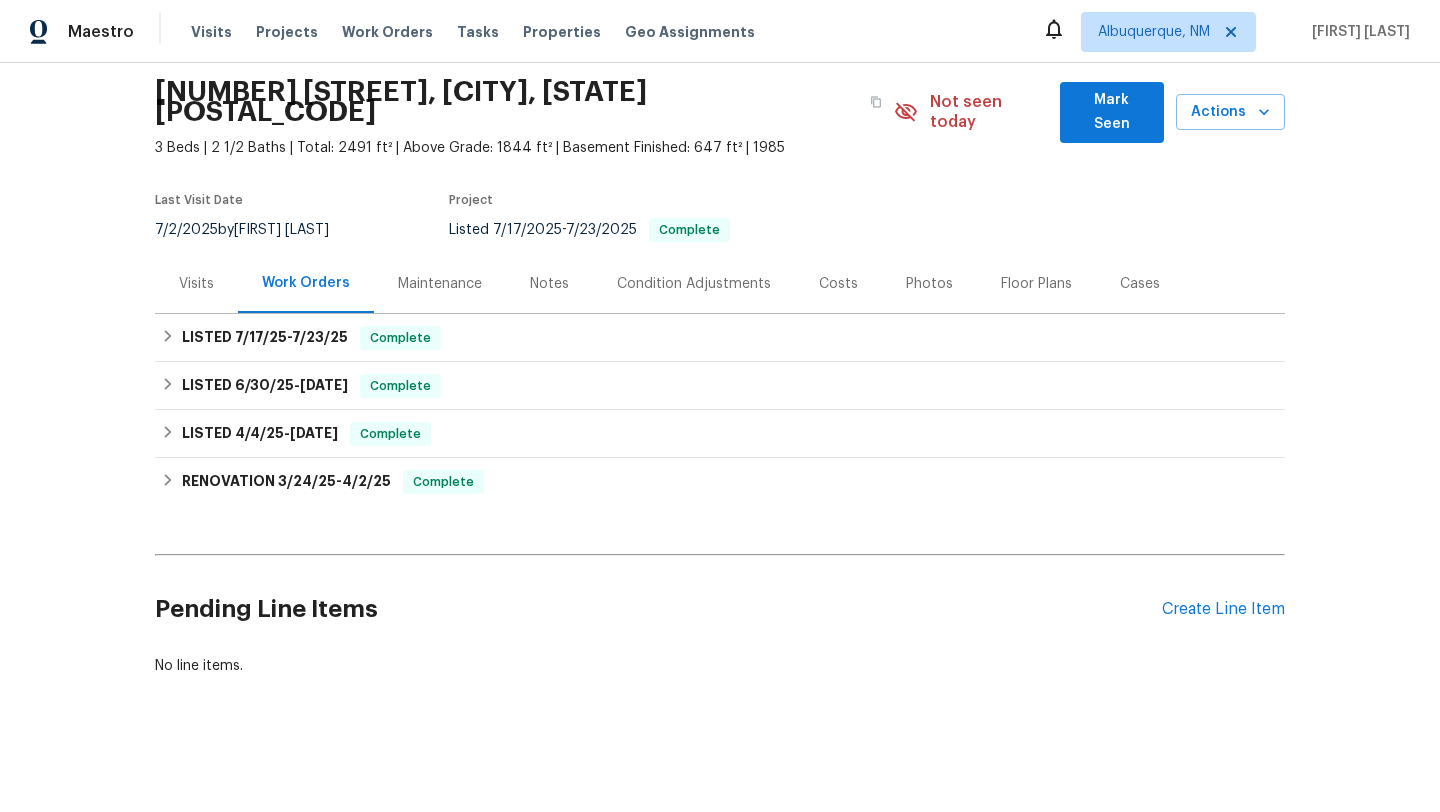 scroll, scrollTop: 49, scrollLeft: 0, axis: vertical 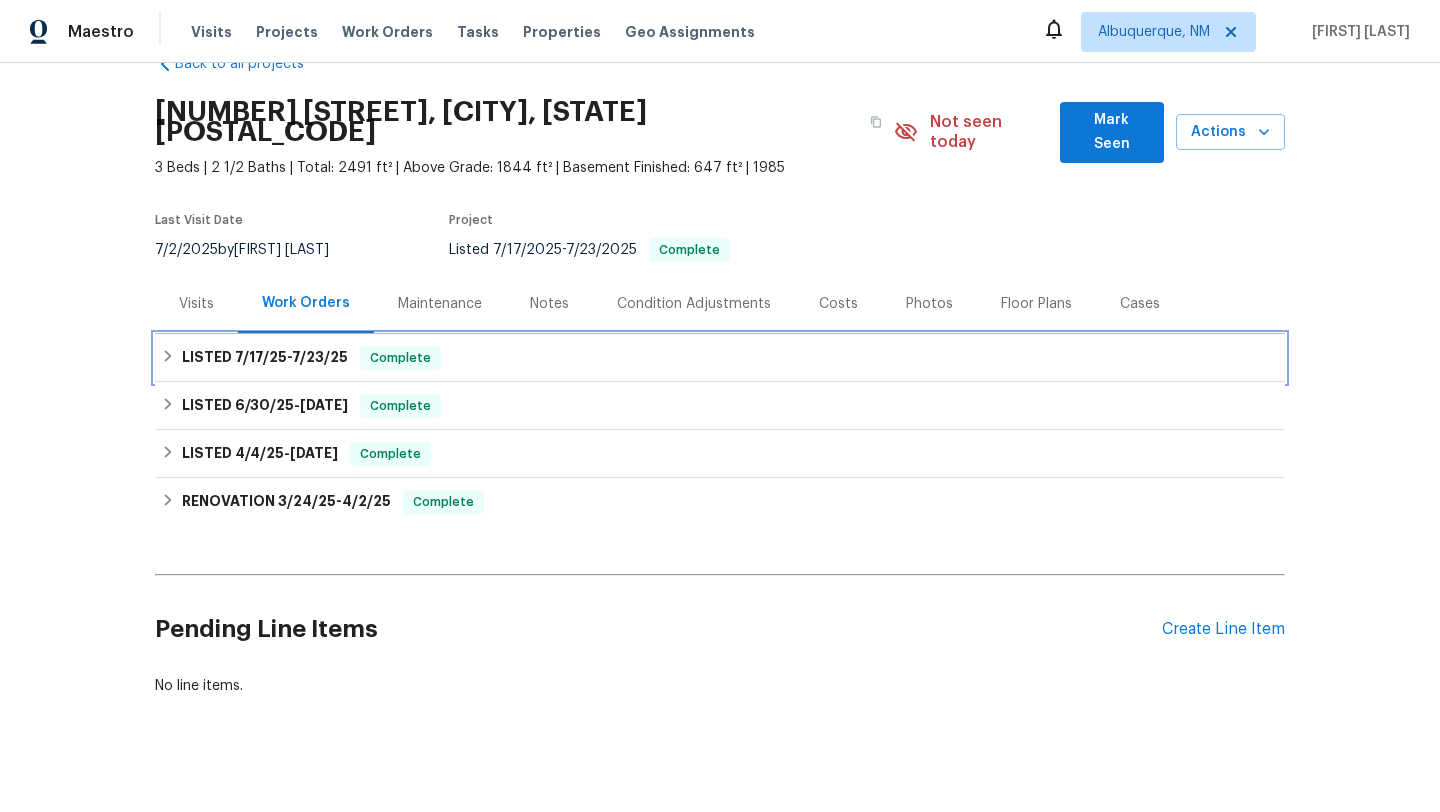 click on "LISTED   7/17/25  -  7/23/25" at bounding box center [265, 358] 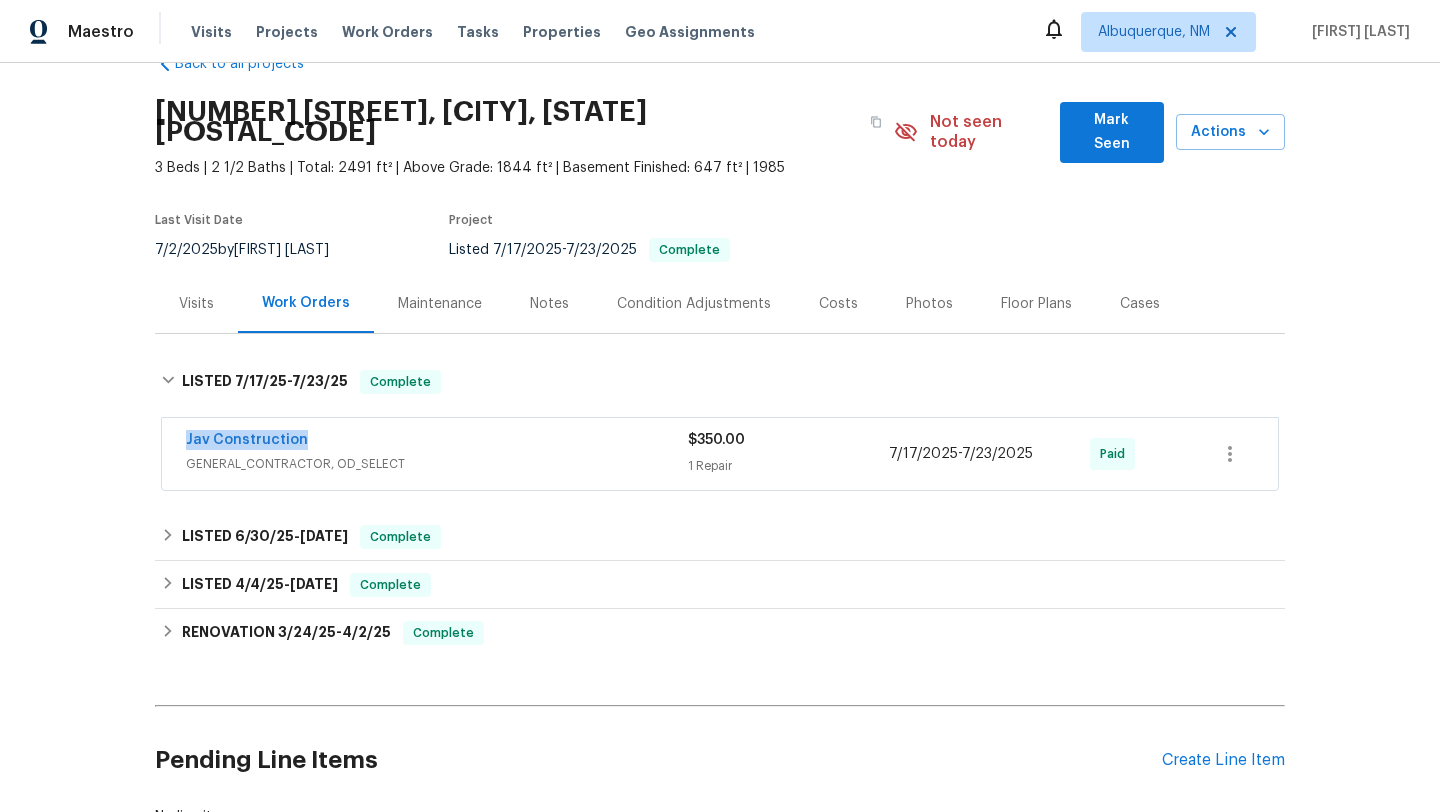 drag, startPoint x: 320, startPoint y: 426, endPoint x: 177, endPoint y: 424, distance: 143.01399 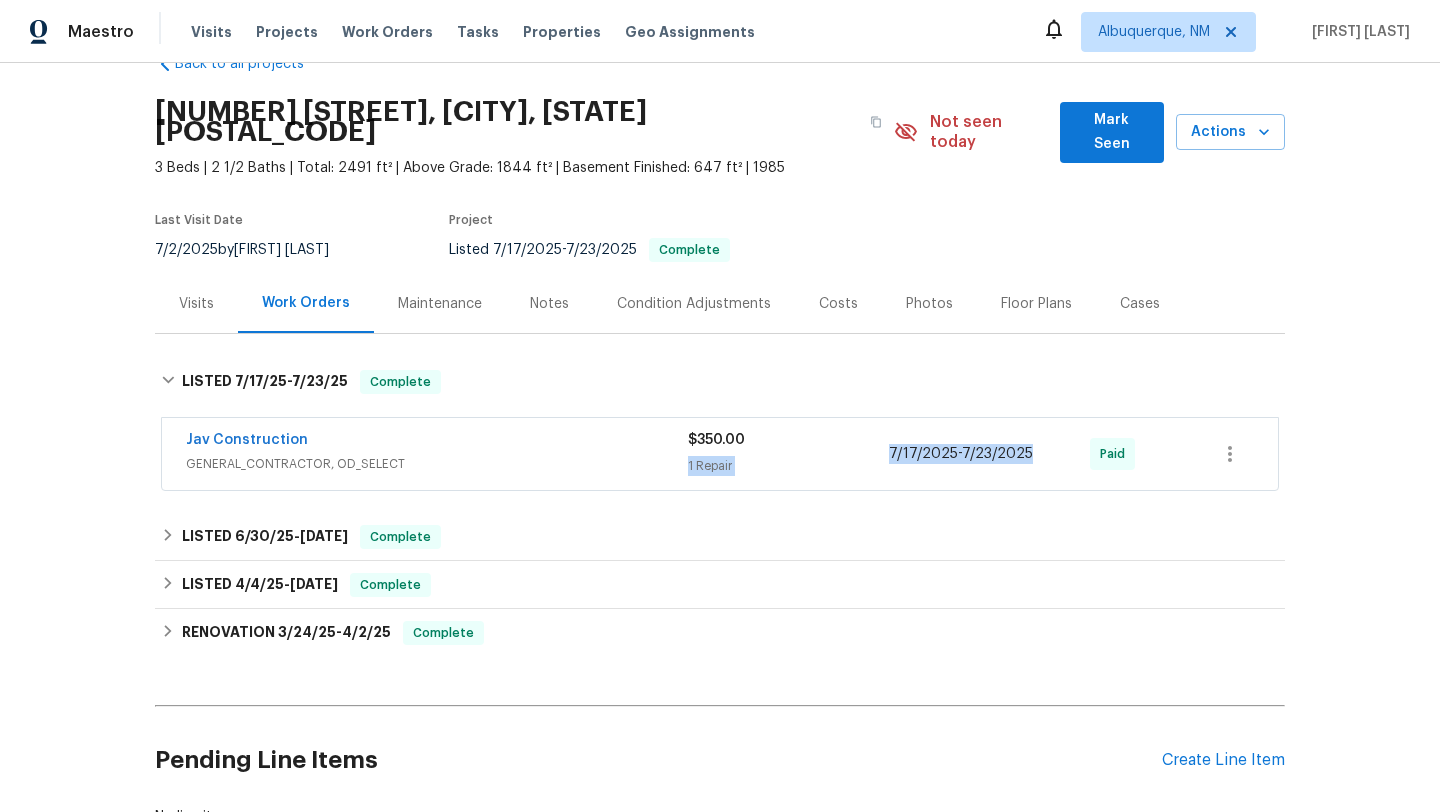 drag, startPoint x: 1054, startPoint y: 439, endPoint x: 869, endPoint y: 435, distance: 185.04324 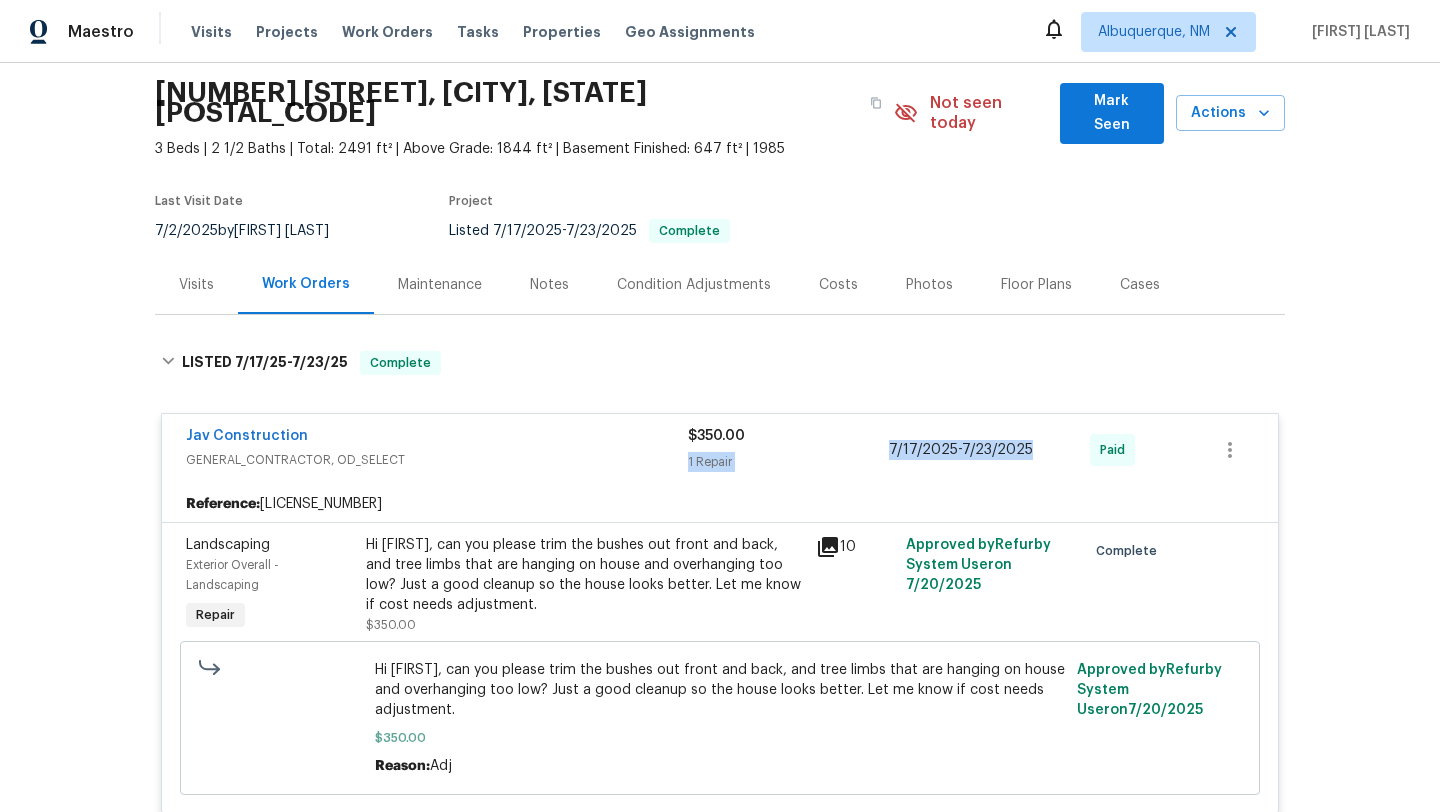 scroll, scrollTop: 83, scrollLeft: 0, axis: vertical 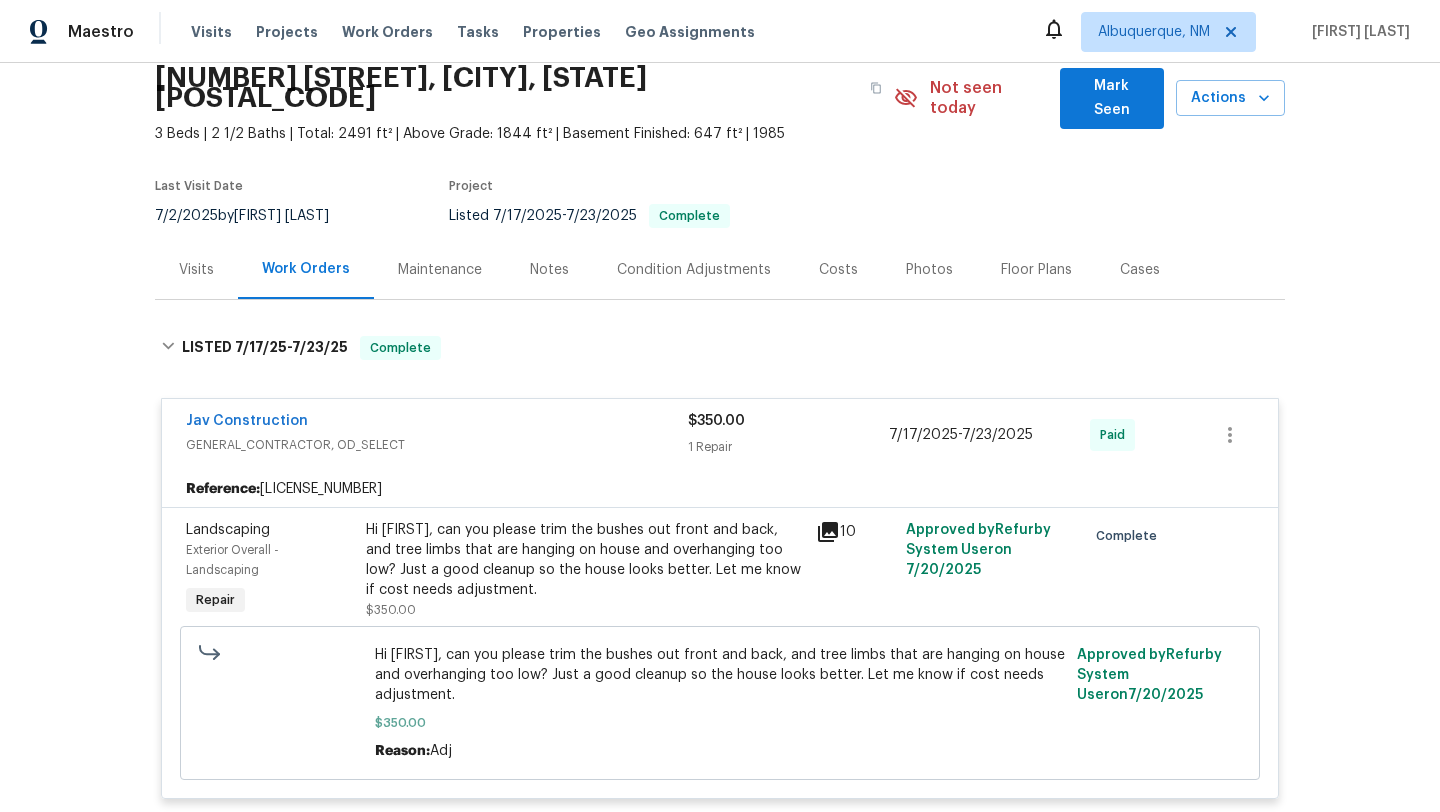 click on "Visits" at bounding box center [196, 270] 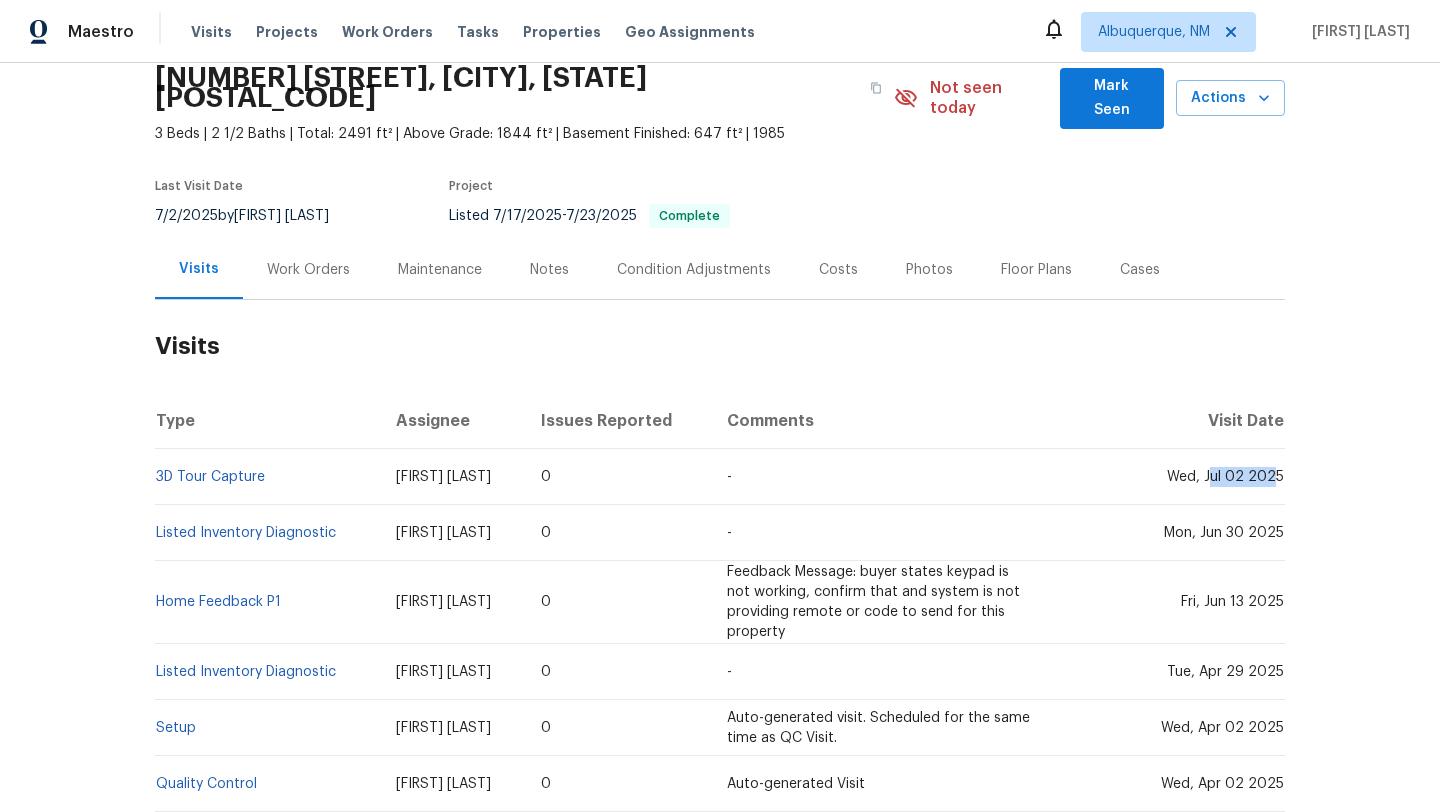 drag, startPoint x: 1211, startPoint y: 455, endPoint x: 1279, endPoint y: 459, distance: 68.117546 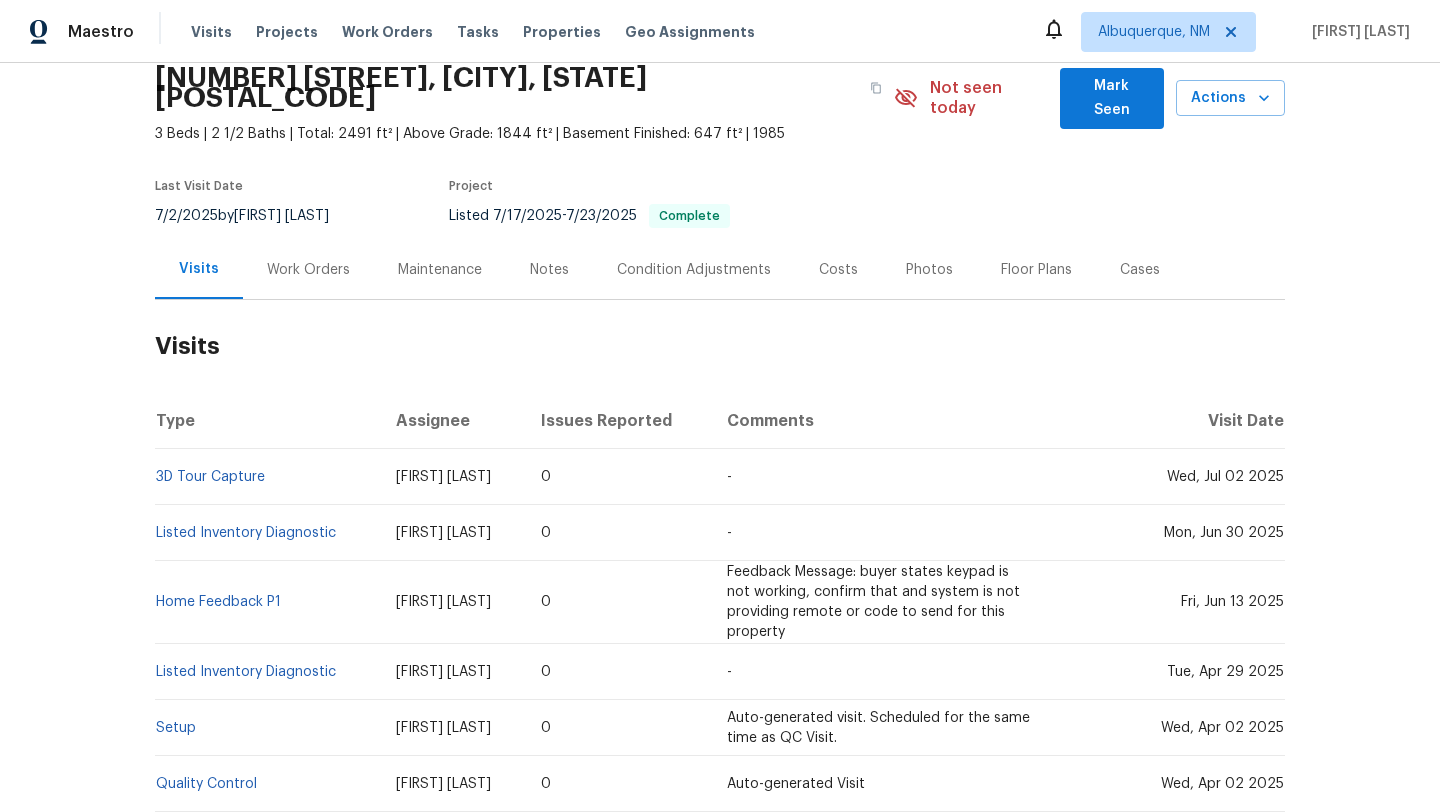click on "Wed, Jul 02 2025" at bounding box center (1167, 477) 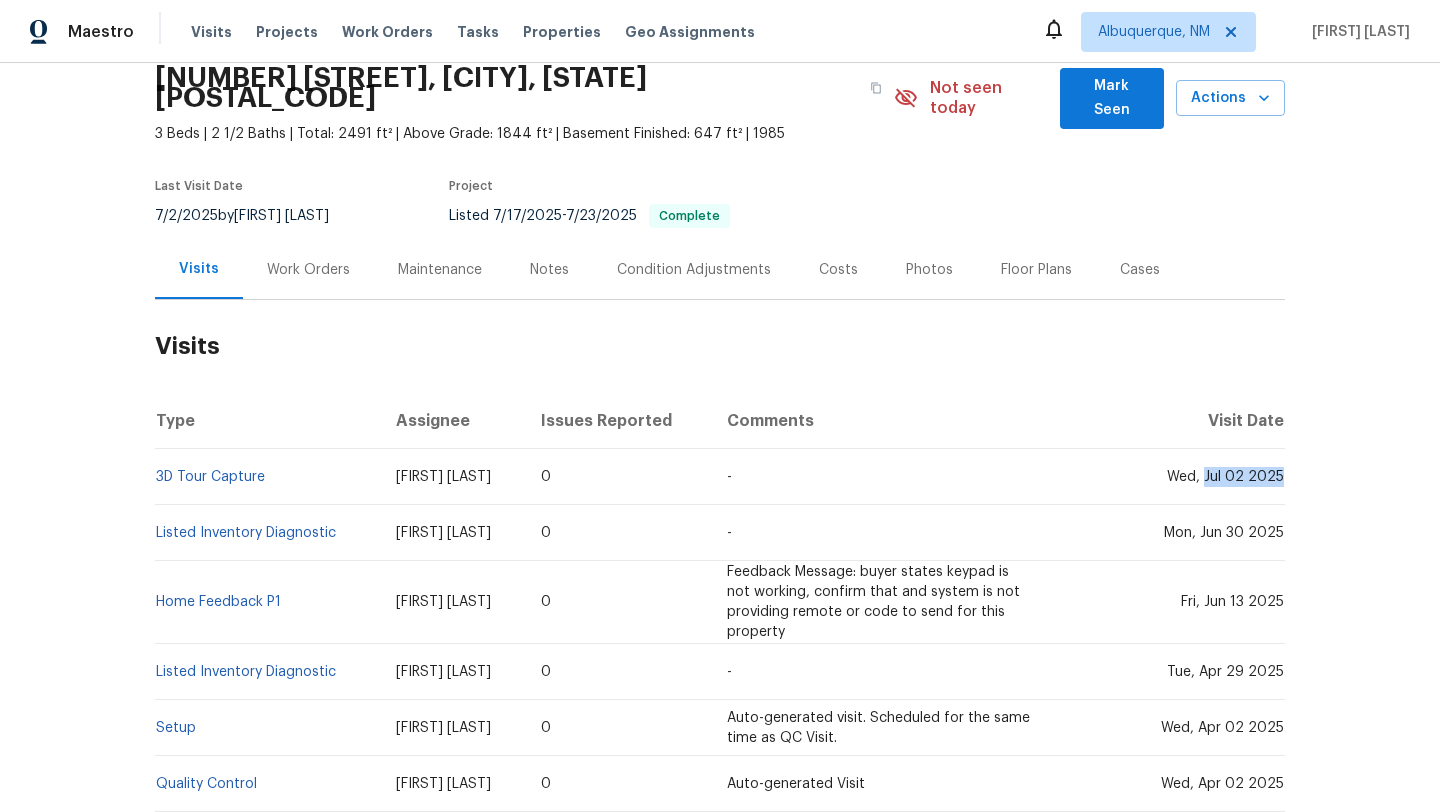 drag, startPoint x: 1209, startPoint y: 458, endPoint x: 1281, endPoint y: 462, distance: 72.11102 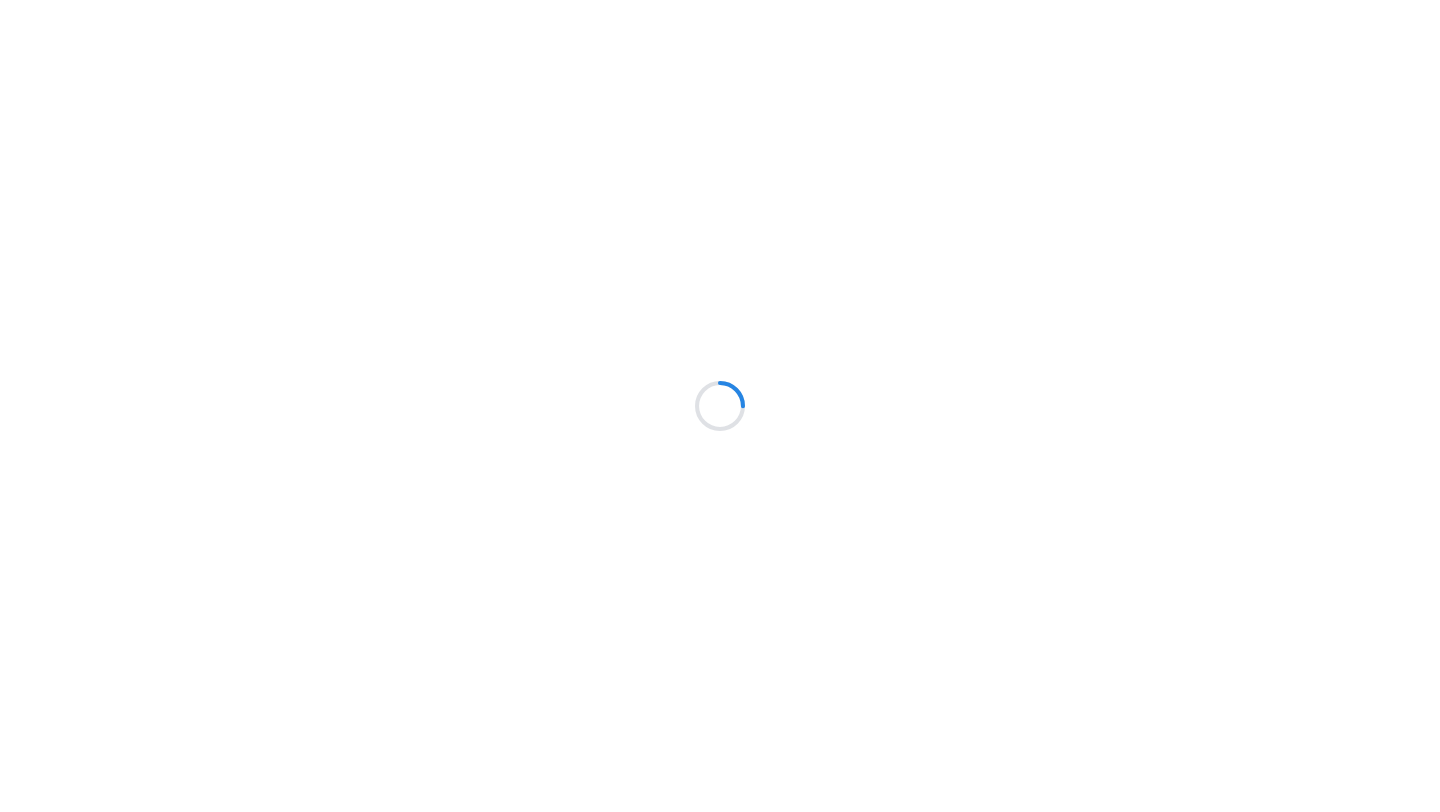 scroll, scrollTop: 0, scrollLeft: 0, axis: both 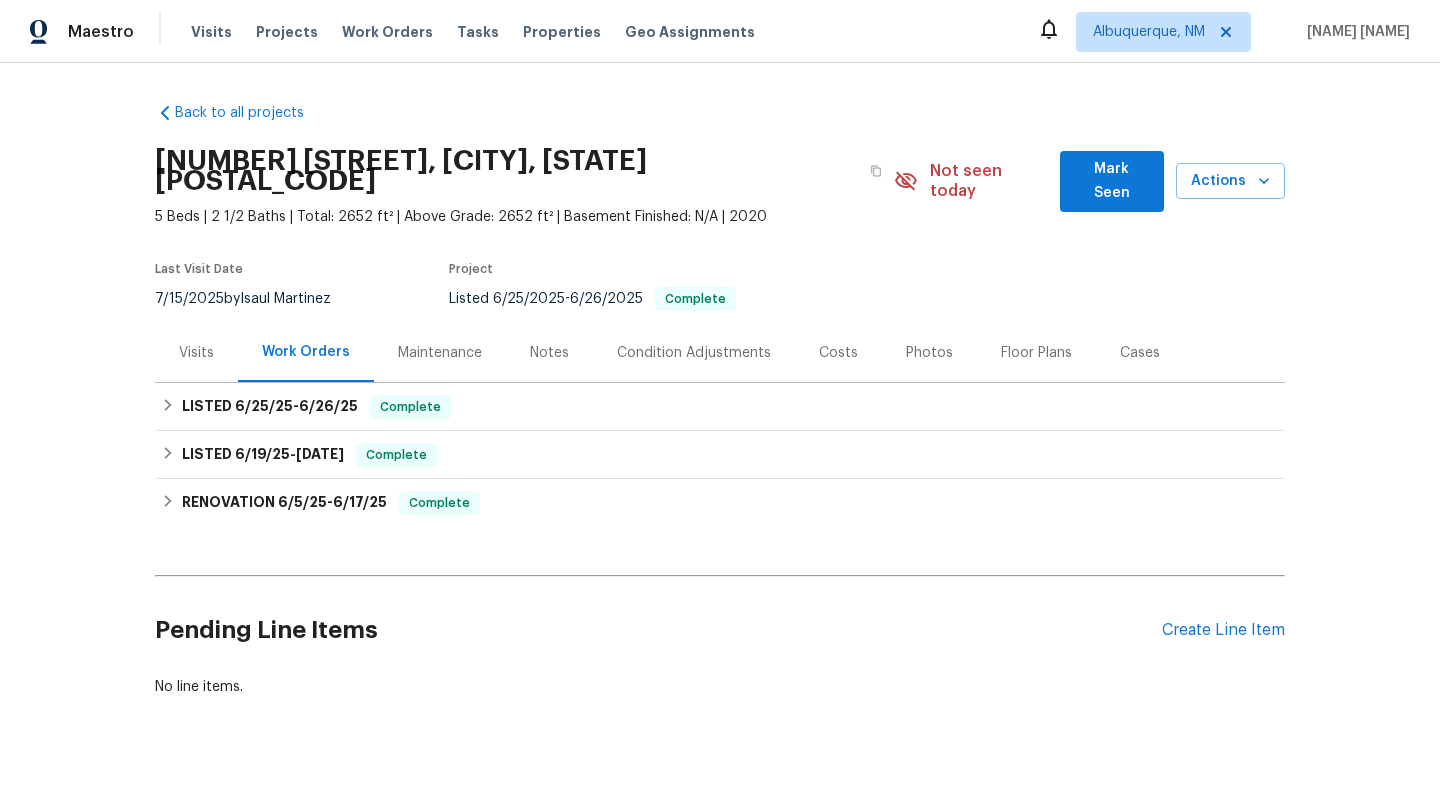 click on "Visits" at bounding box center [196, 353] 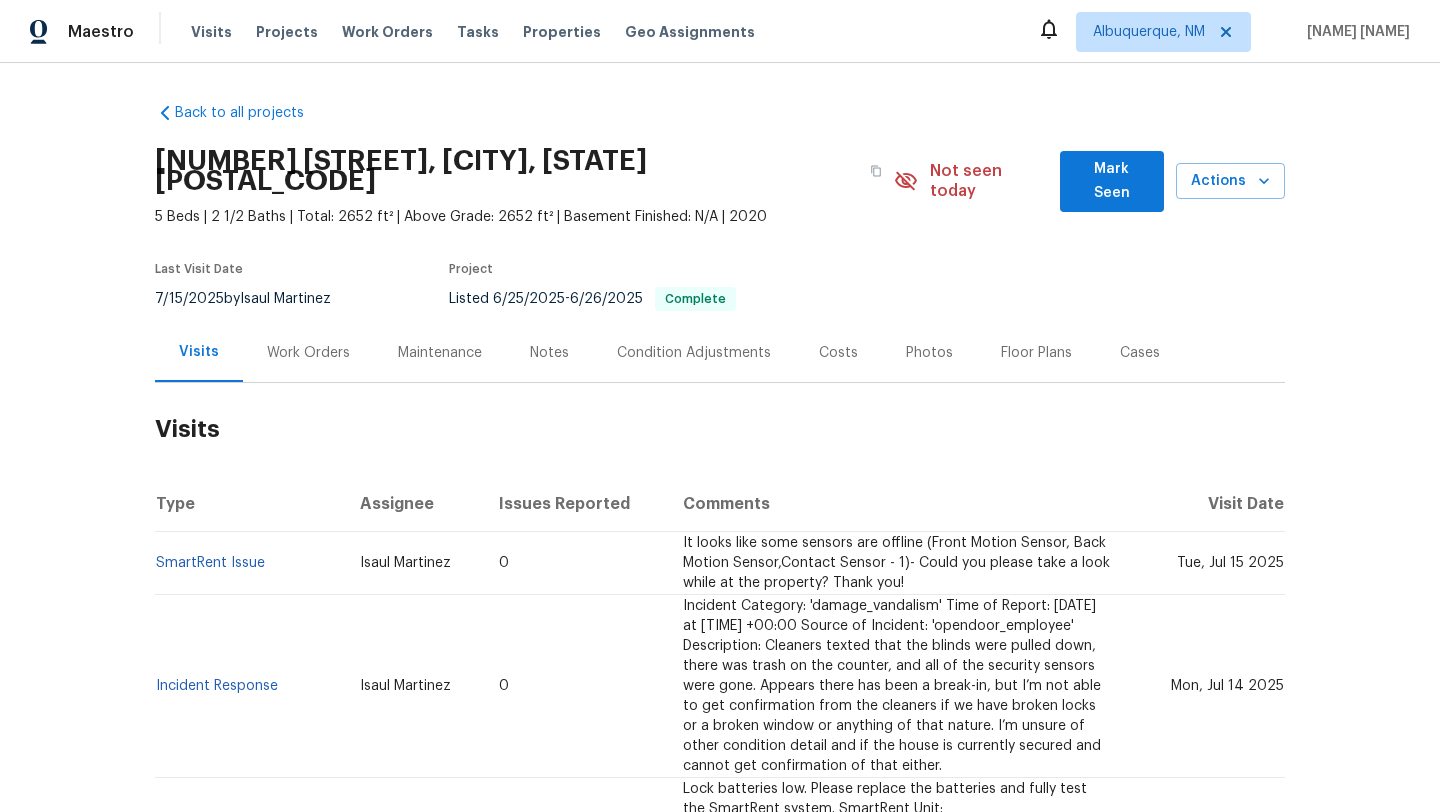 click on "Work Orders" at bounding box center [308, 353] 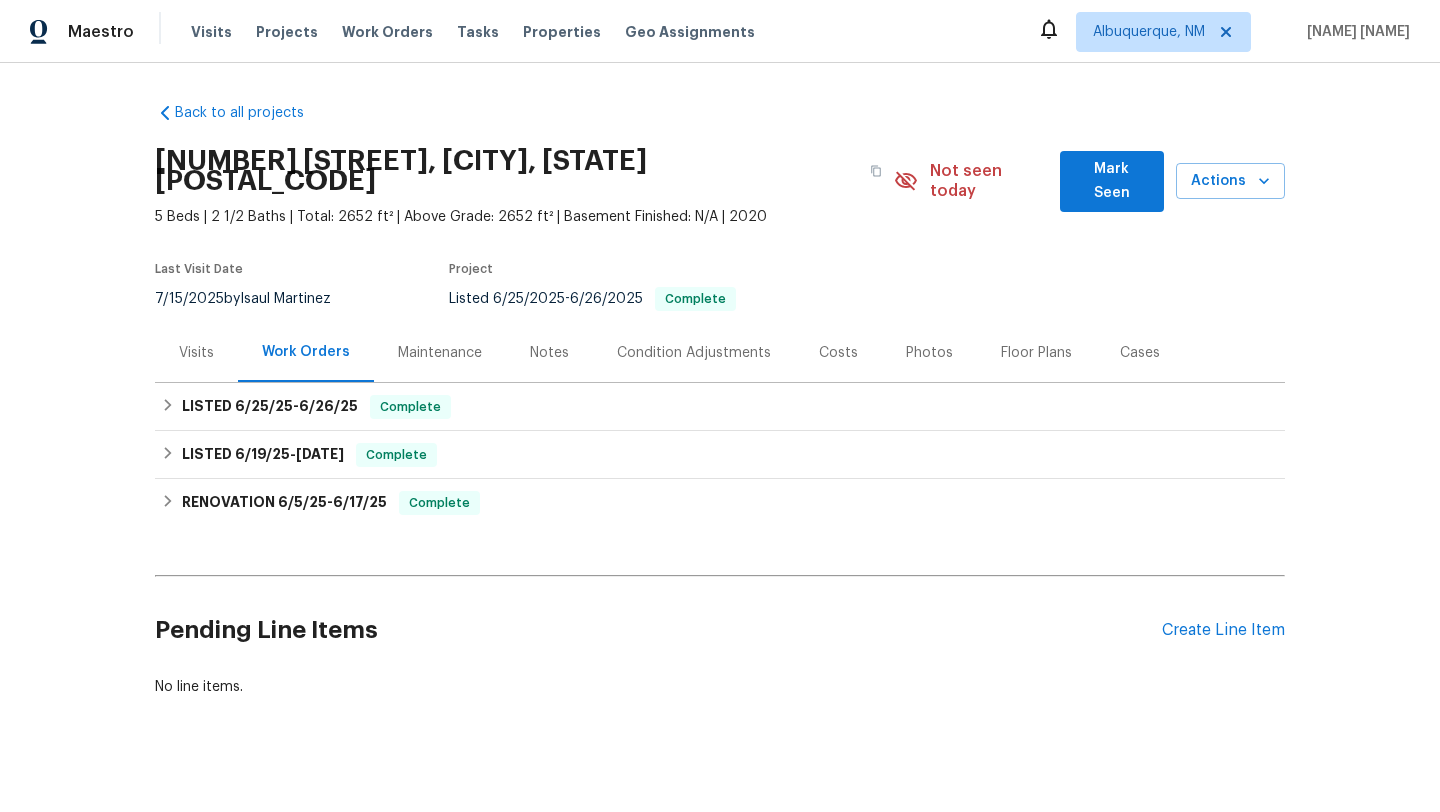 click on "Maintenance" at bounding box center (440, 353) 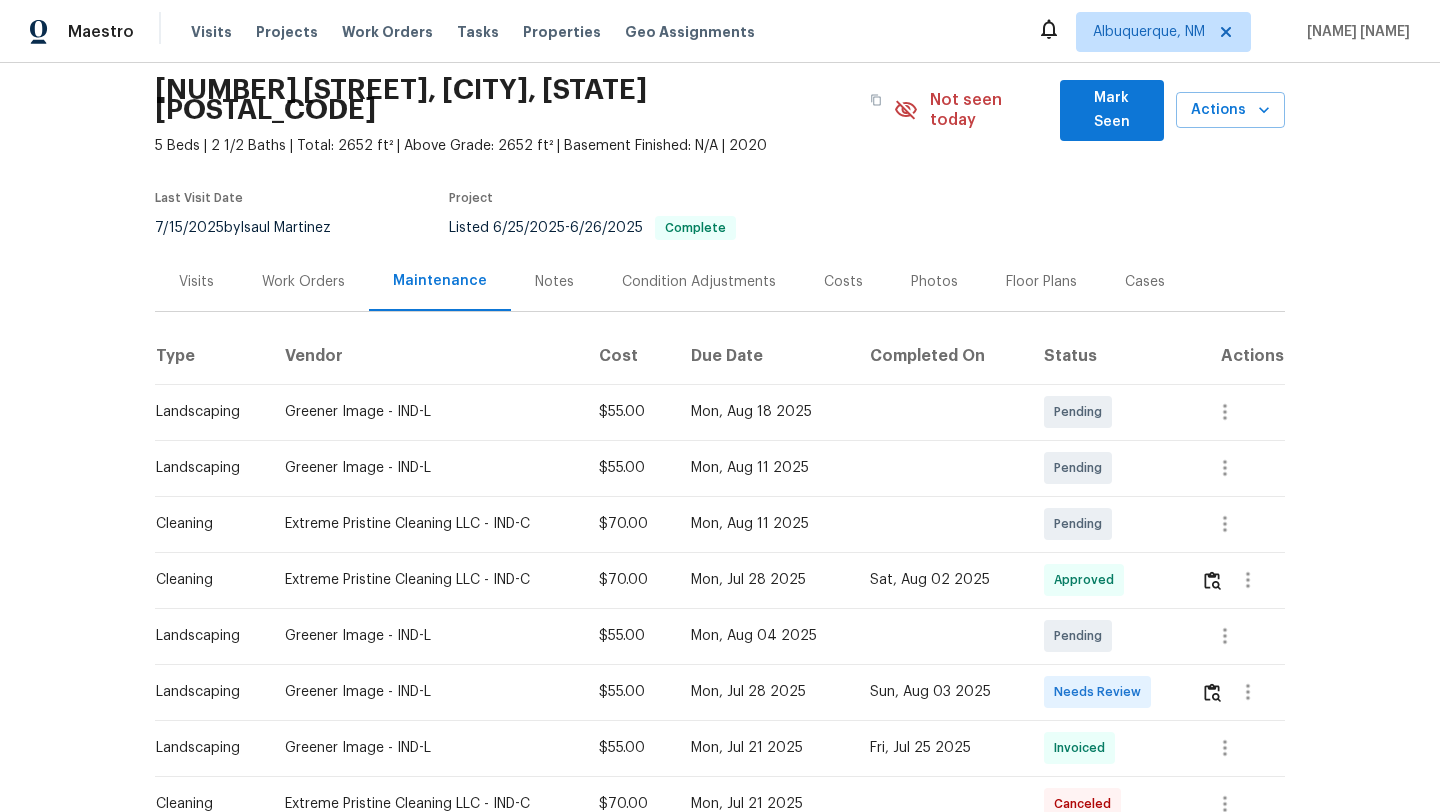 scroll, scrollTop: 78, scrollLeft: 0, axis: vertical 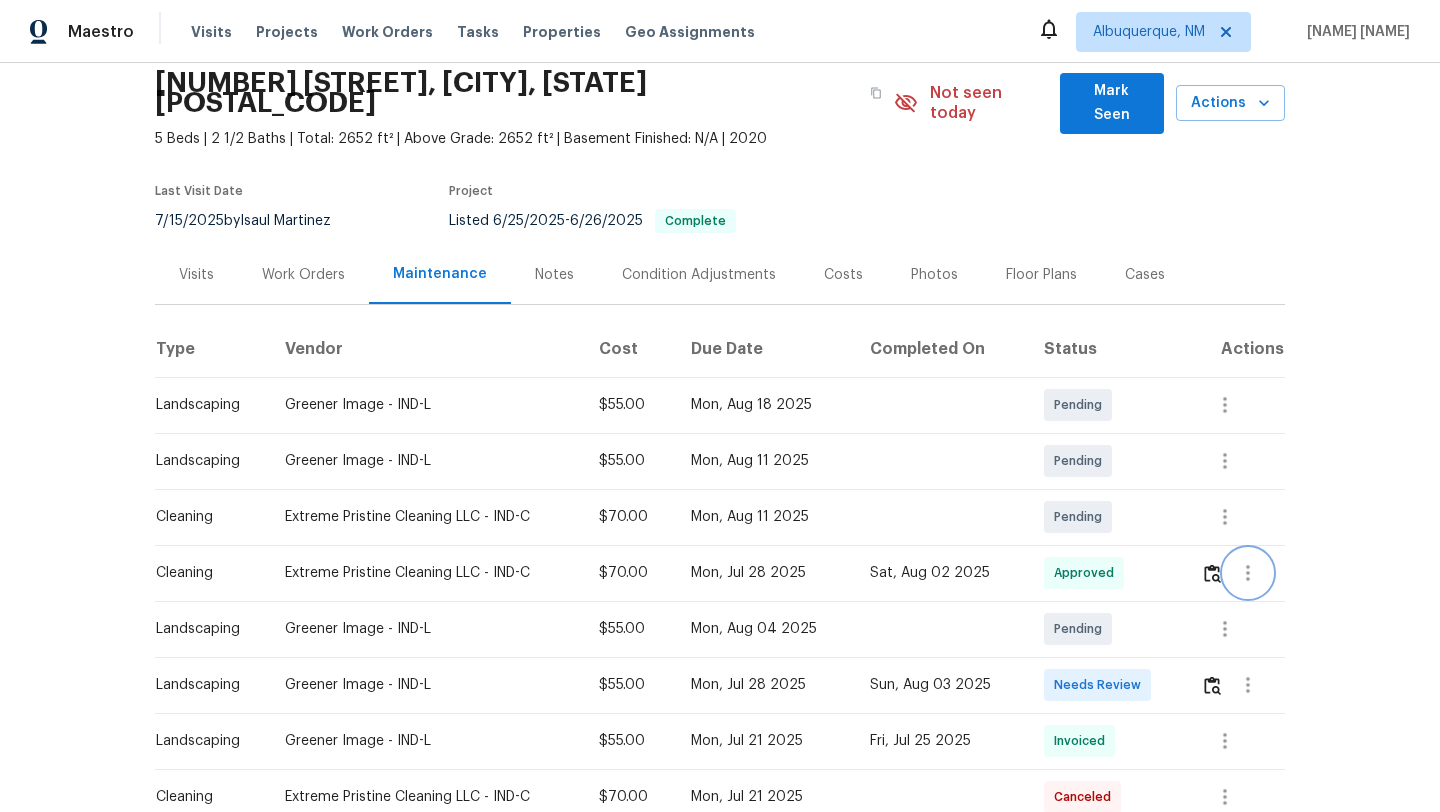 click at bounding box center (1248, 573) 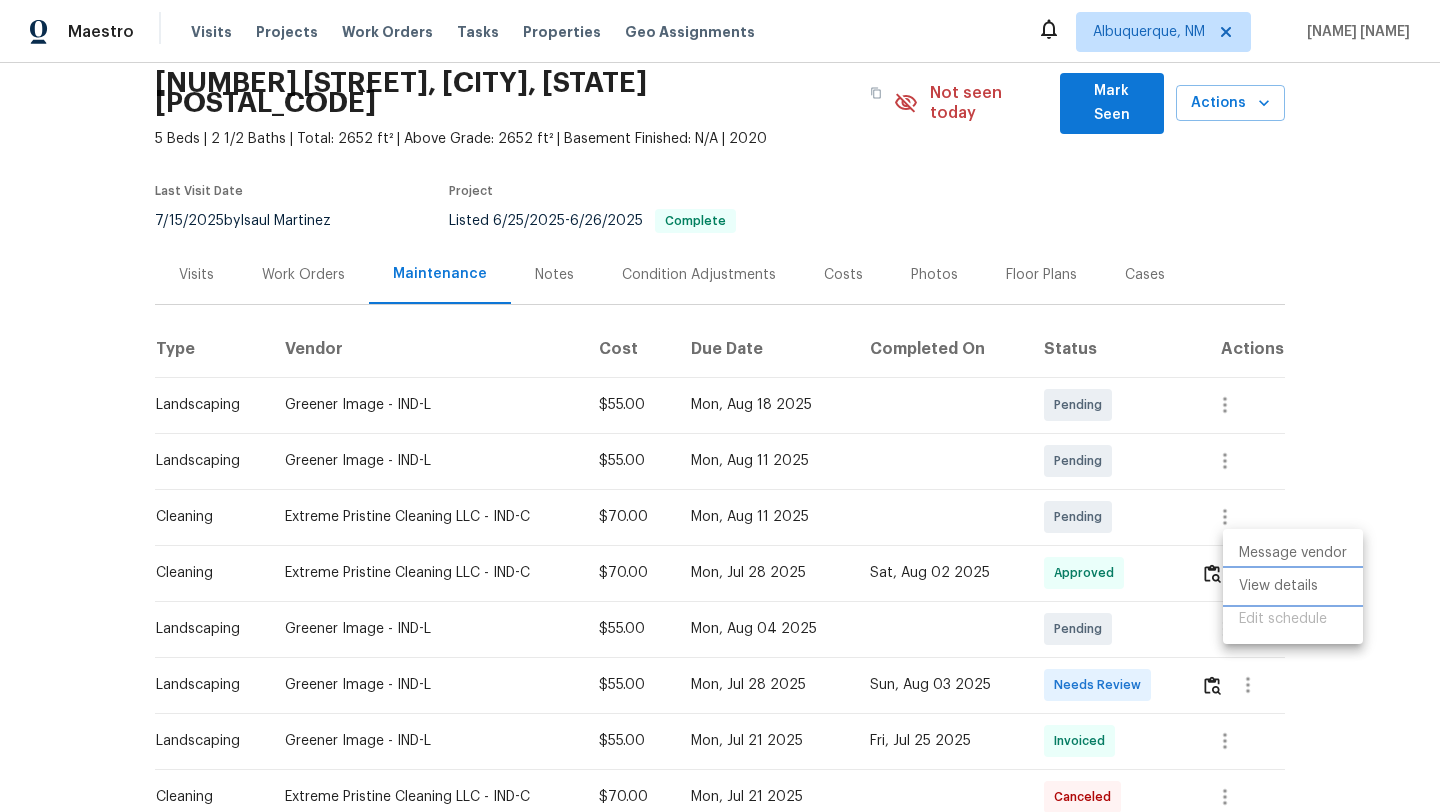 click on "View details" at bounding box center (1293, 586) 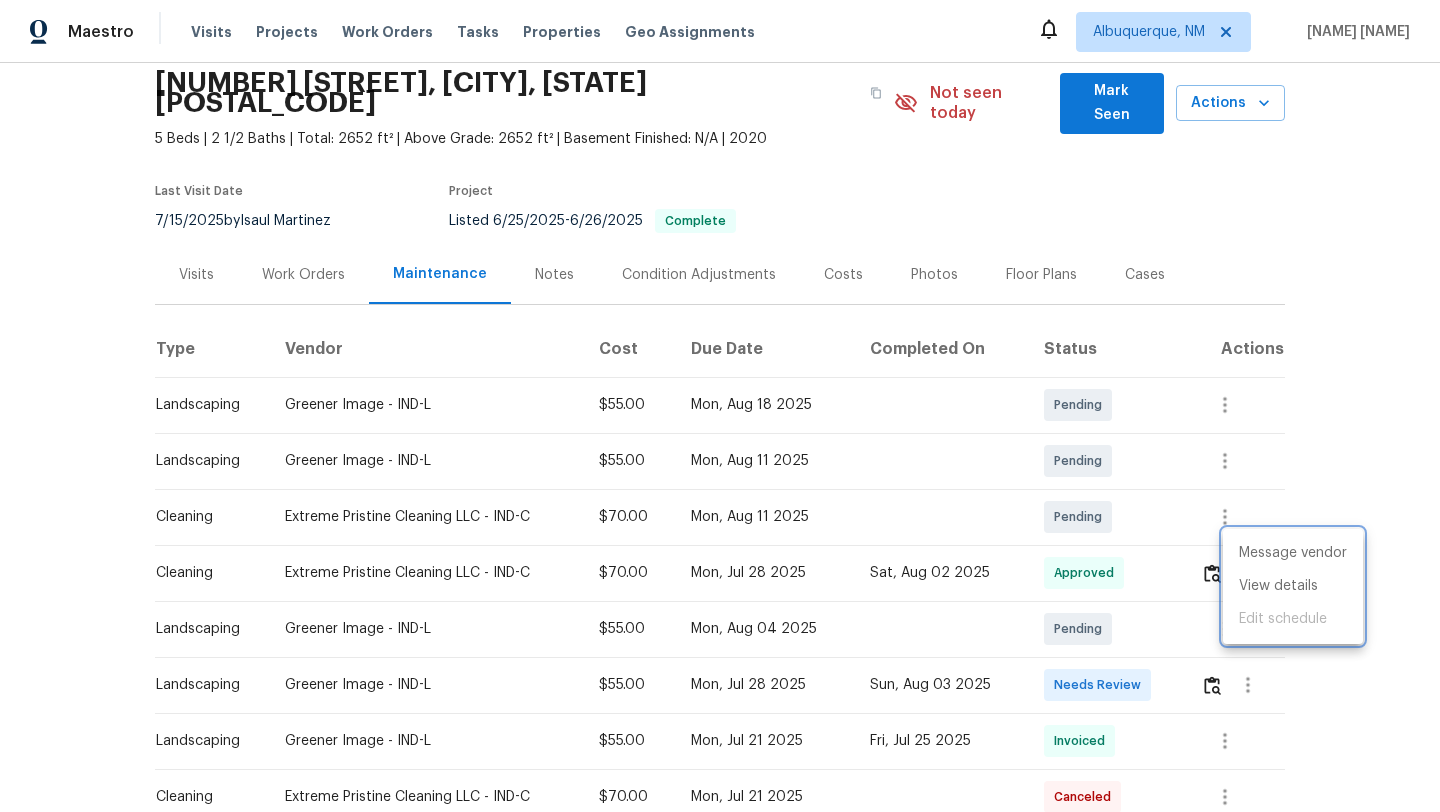 click at bounding box center (720, 406) 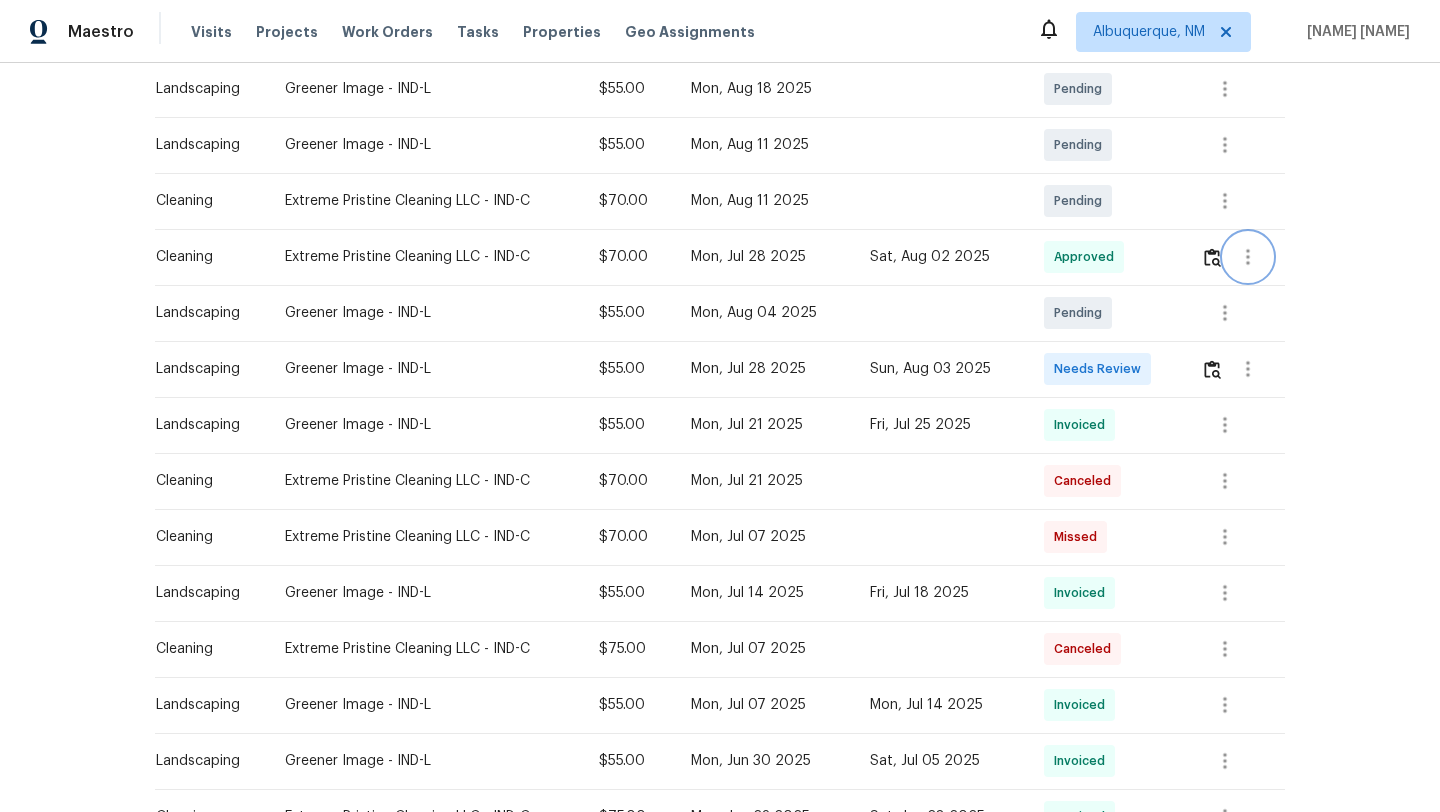 scroll, scrollTop: 440, scrollLeft: 0, axis: vertical 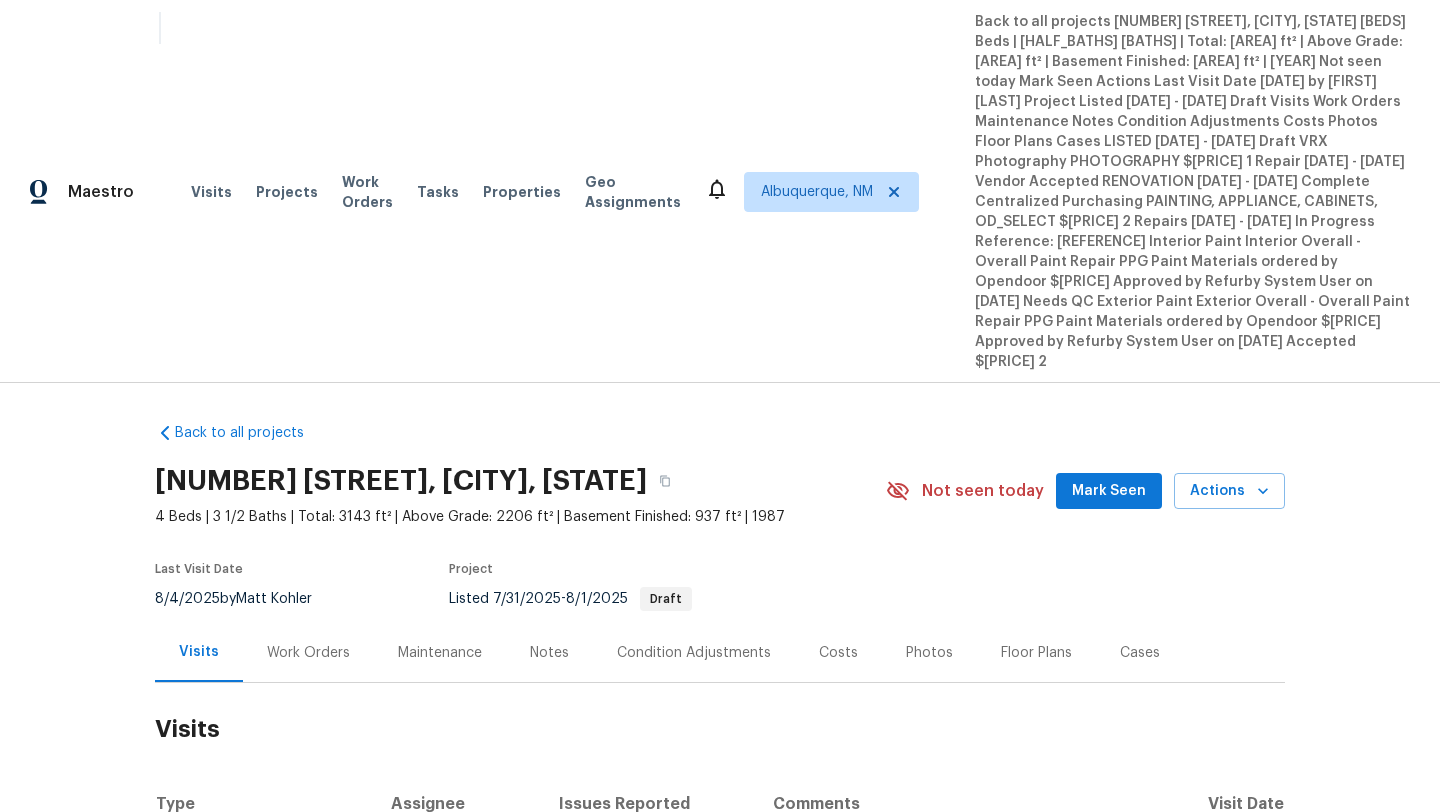 click on "Work Orders" at bounding box center [308, 653] 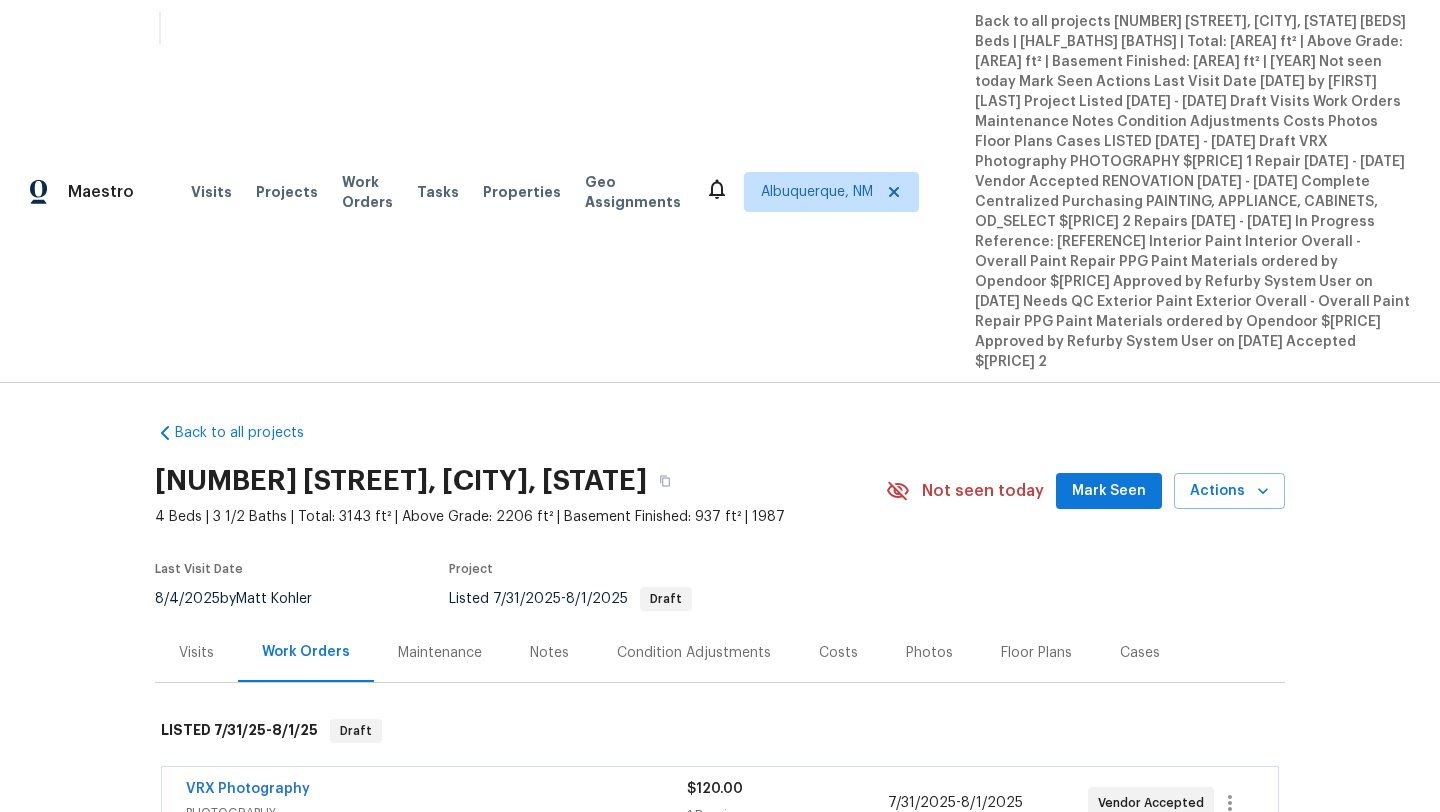 scroll, scrollTop: 58, scrollLeft: 0, axis: vertical 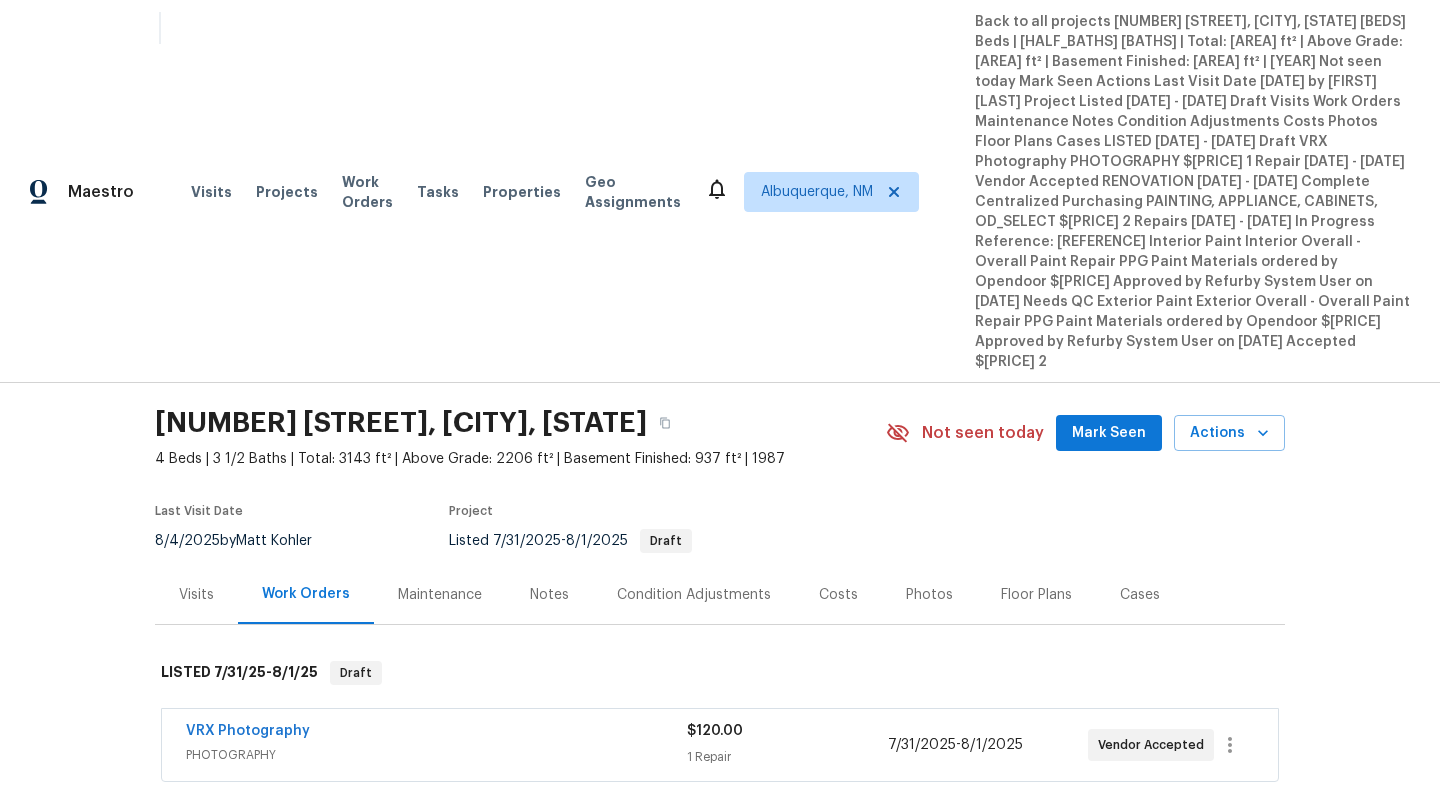 click on "PAINTING, APPLIANCE, CABINETS, OD_SELECT" at bounding box center [437, 918] 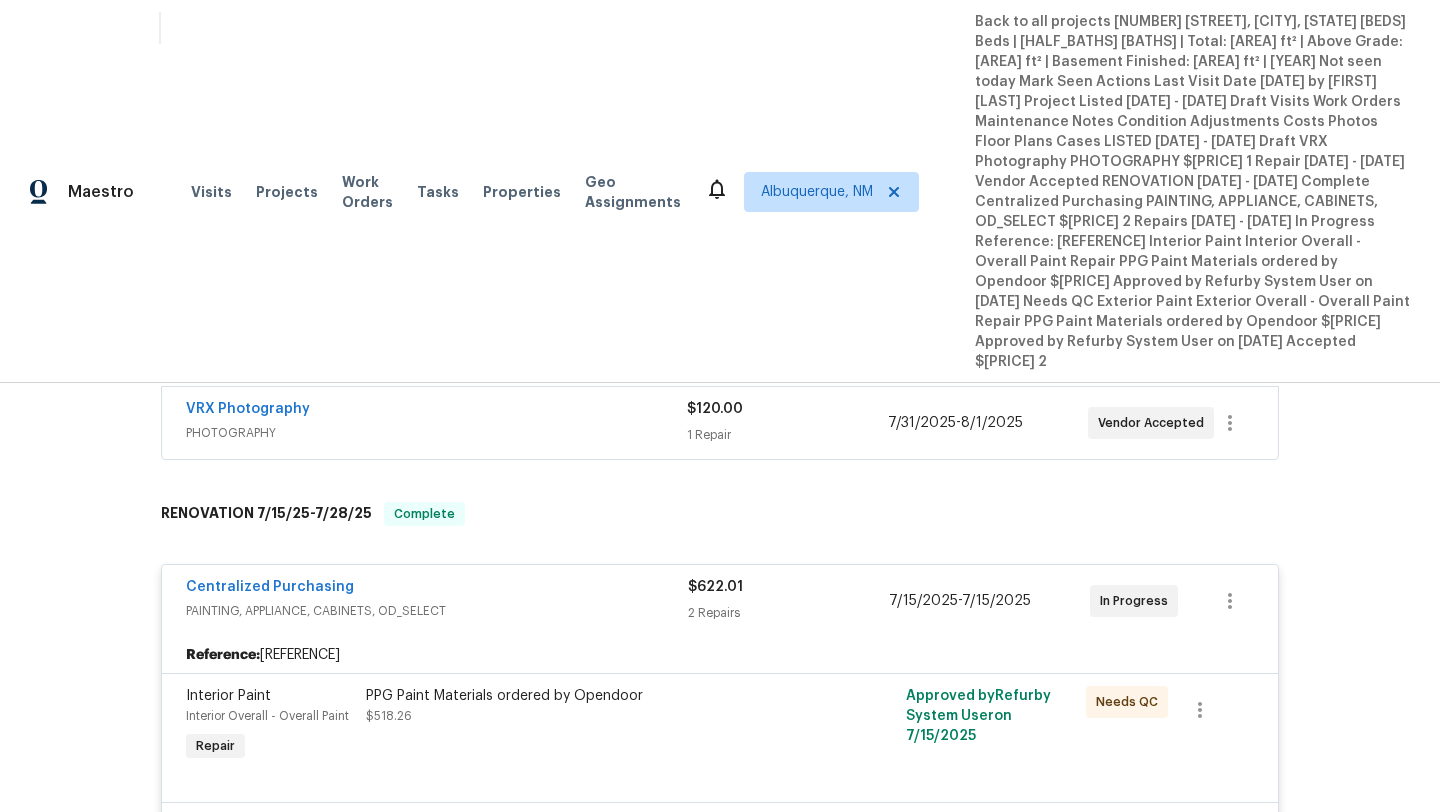 scroll, scrollTop: 0, scrollLeft: 0, axis: both 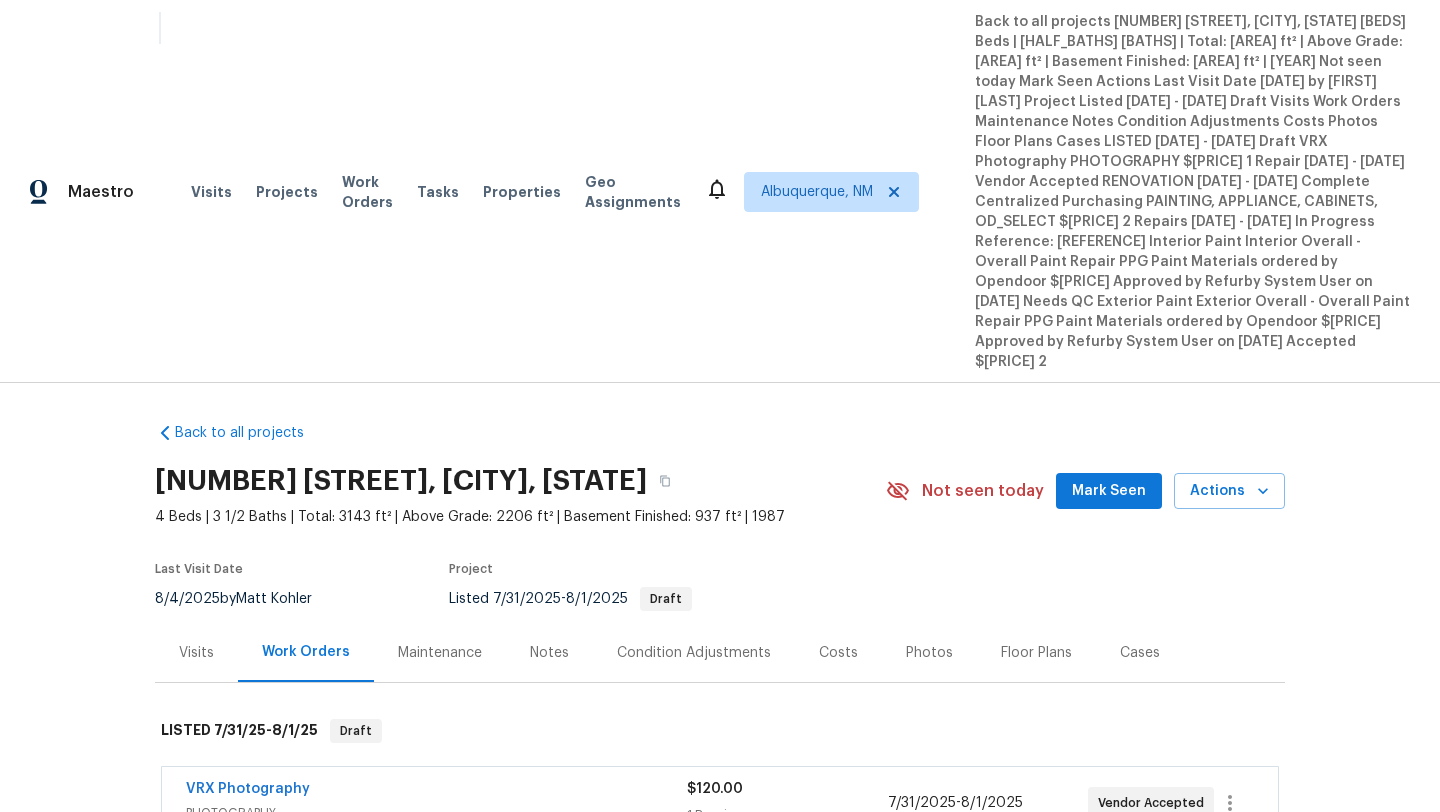 click on "Visits" at bounding box center (196, 652) 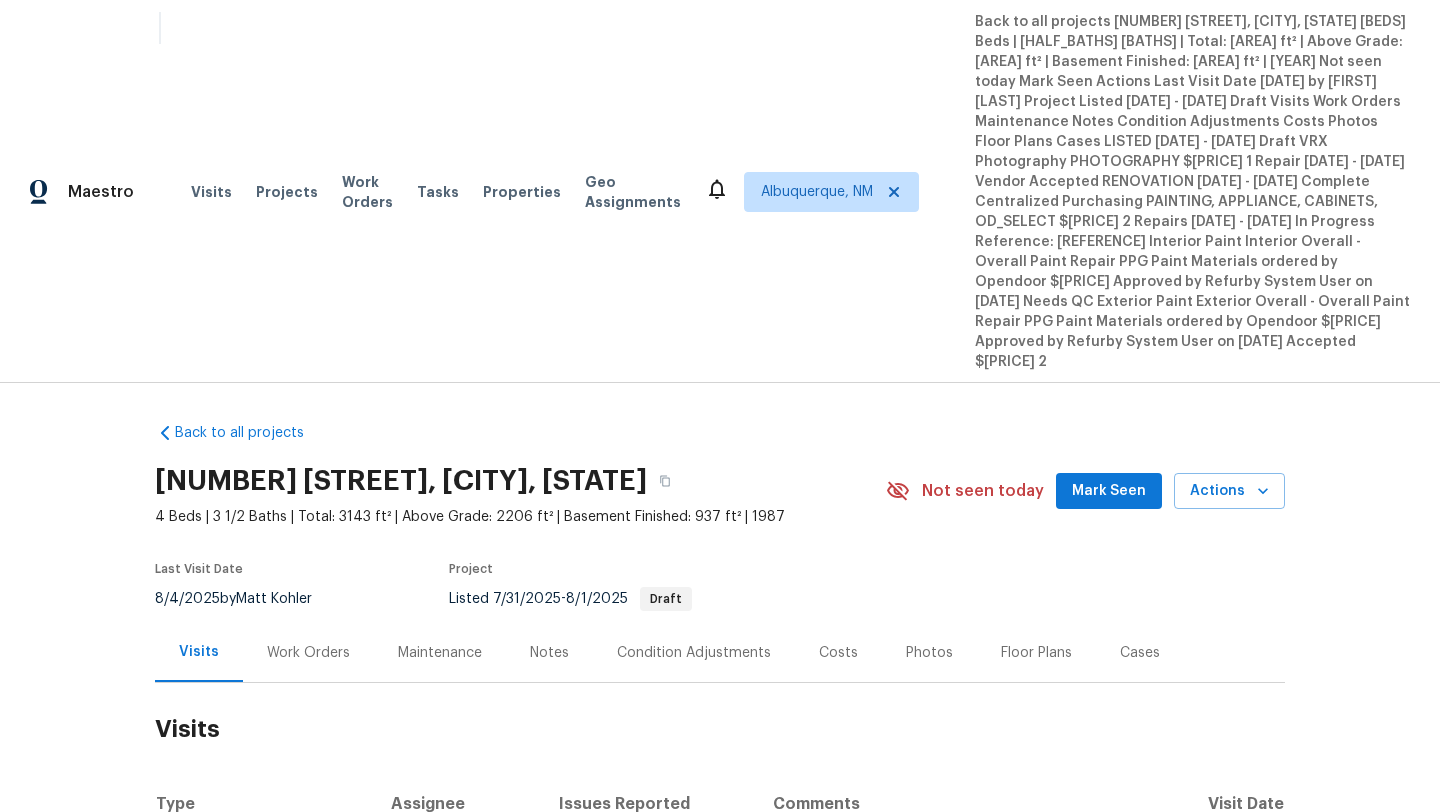 drag, startPoint x: 1199, startPoint y: 542, endPoint x: 1283, endPoint y: 547, distance: 84.14868 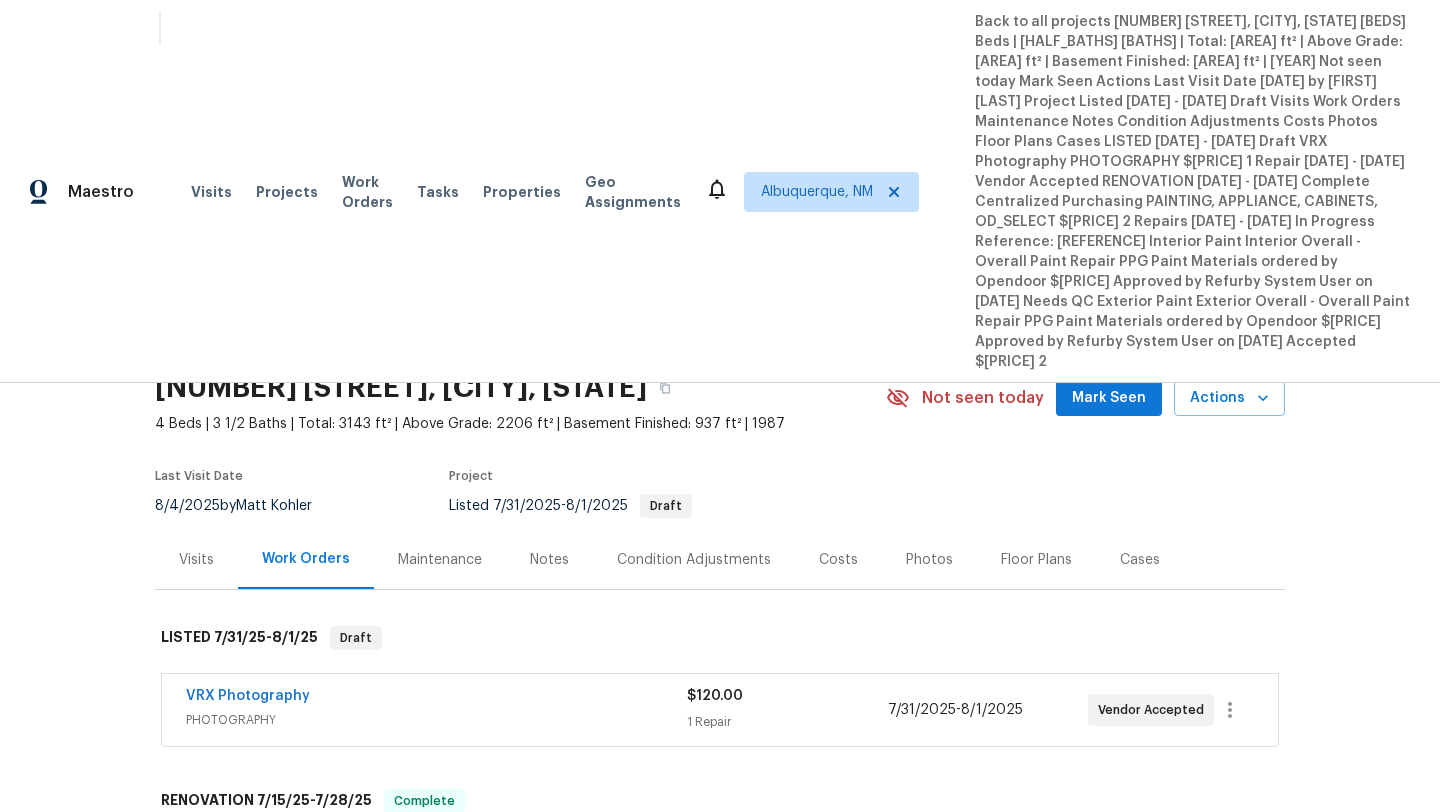 scroll, scrollTop: 219, scrollLeft: 0, axis: vertical 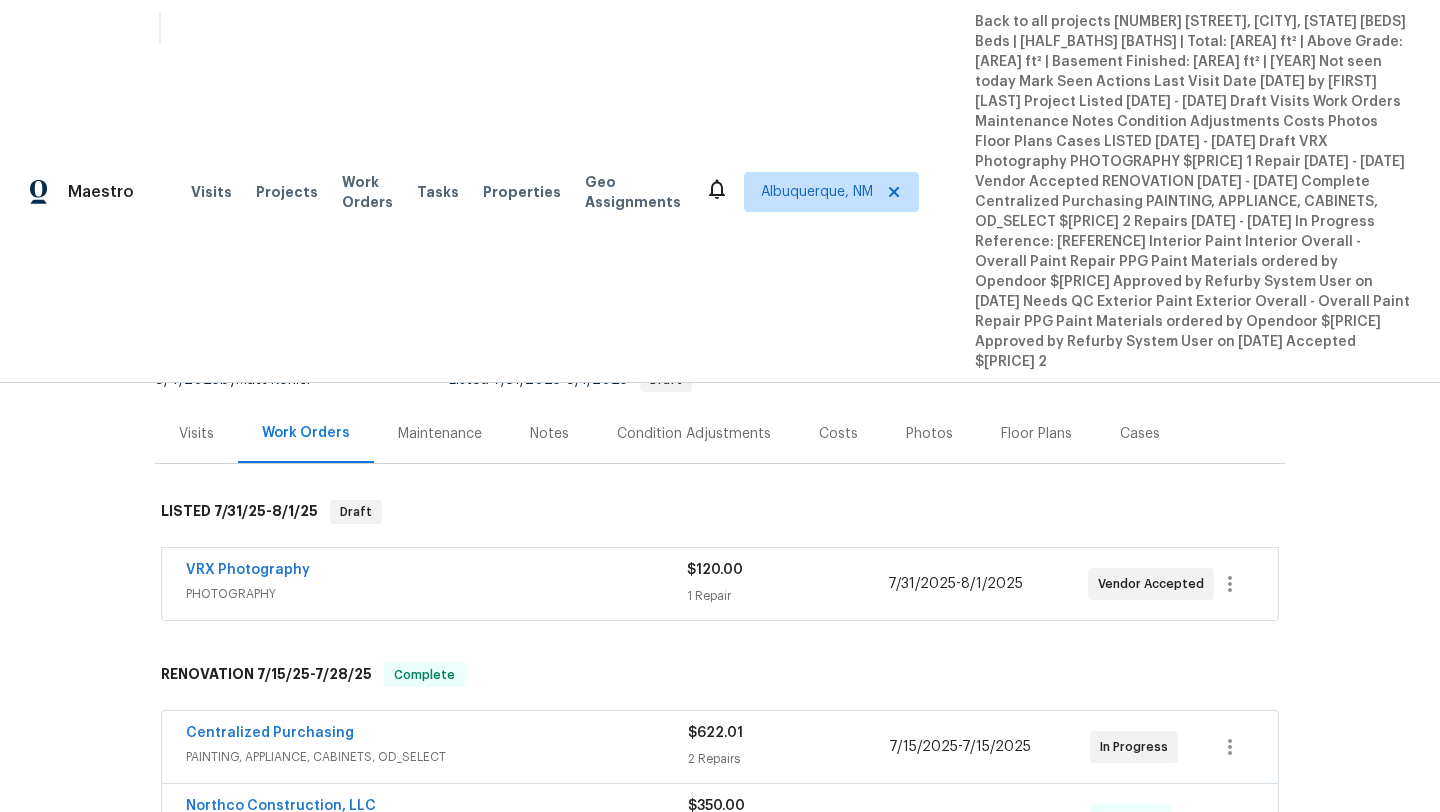 click on "Centralized Purchasing" at bounding box center [437, 735] 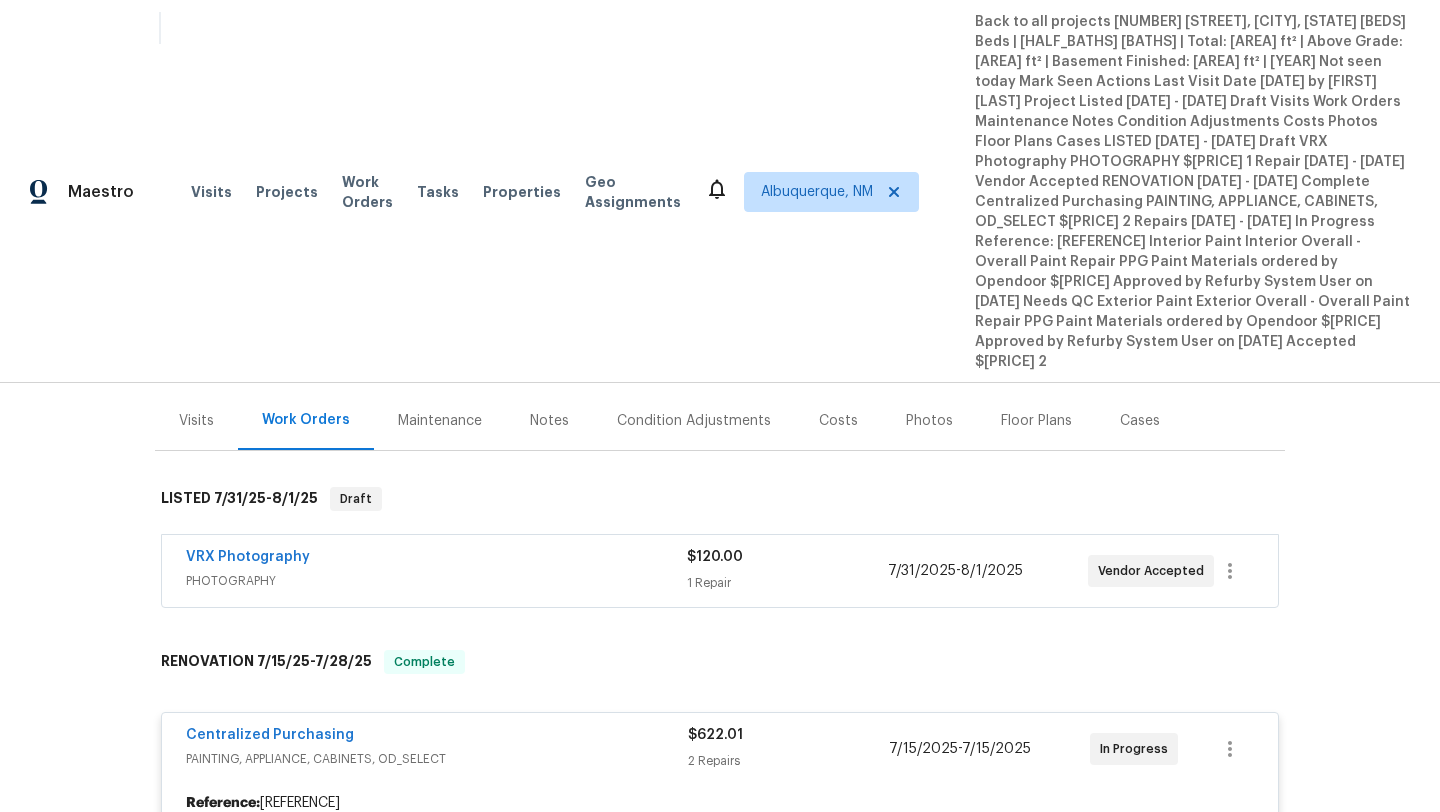 scroll, scrollTop: 428, scrollLeft: 0, axis: vertical 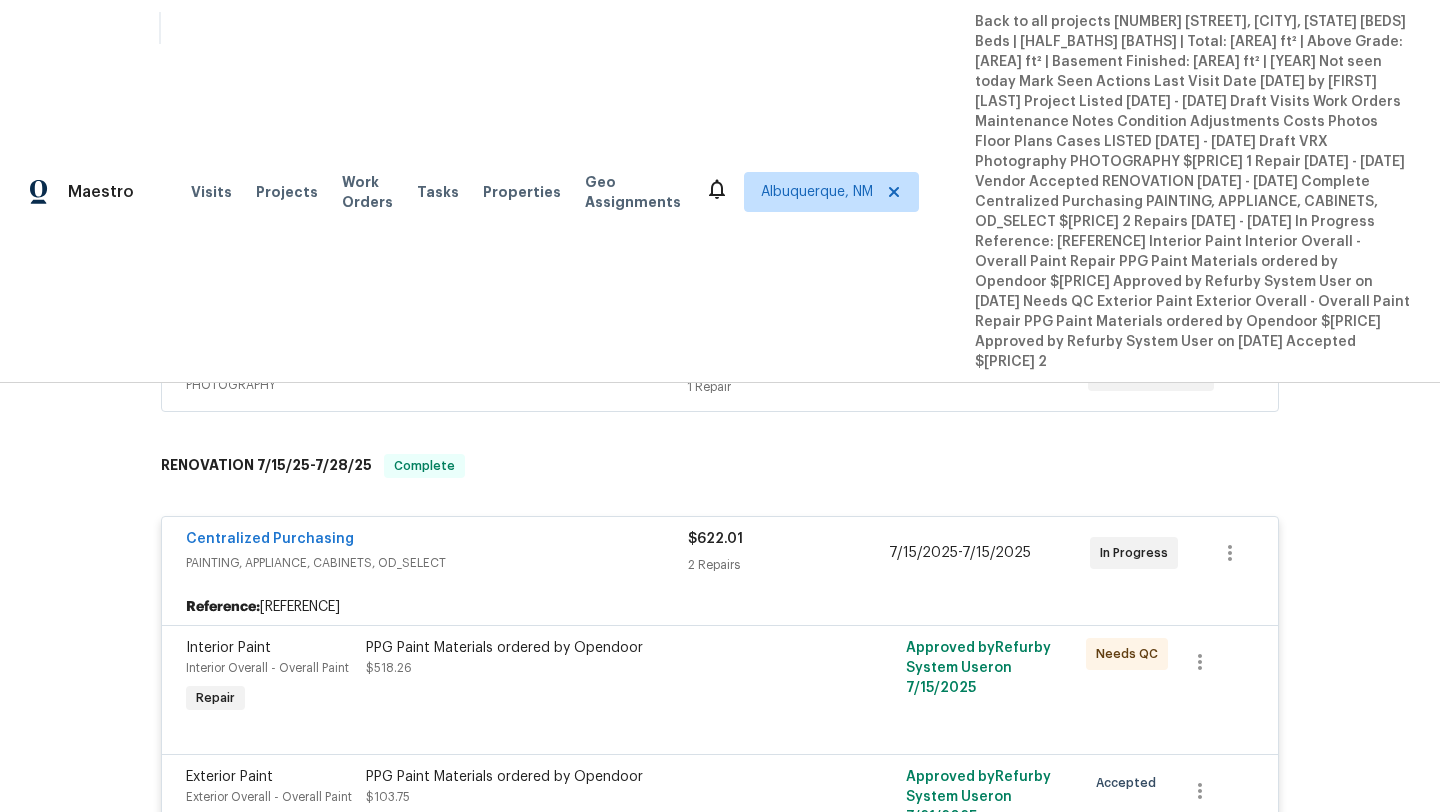 drag, startPoint x: 394, startPoint y: 605, endPoint x: 149, endPoint y: 603, distance: 245.00816 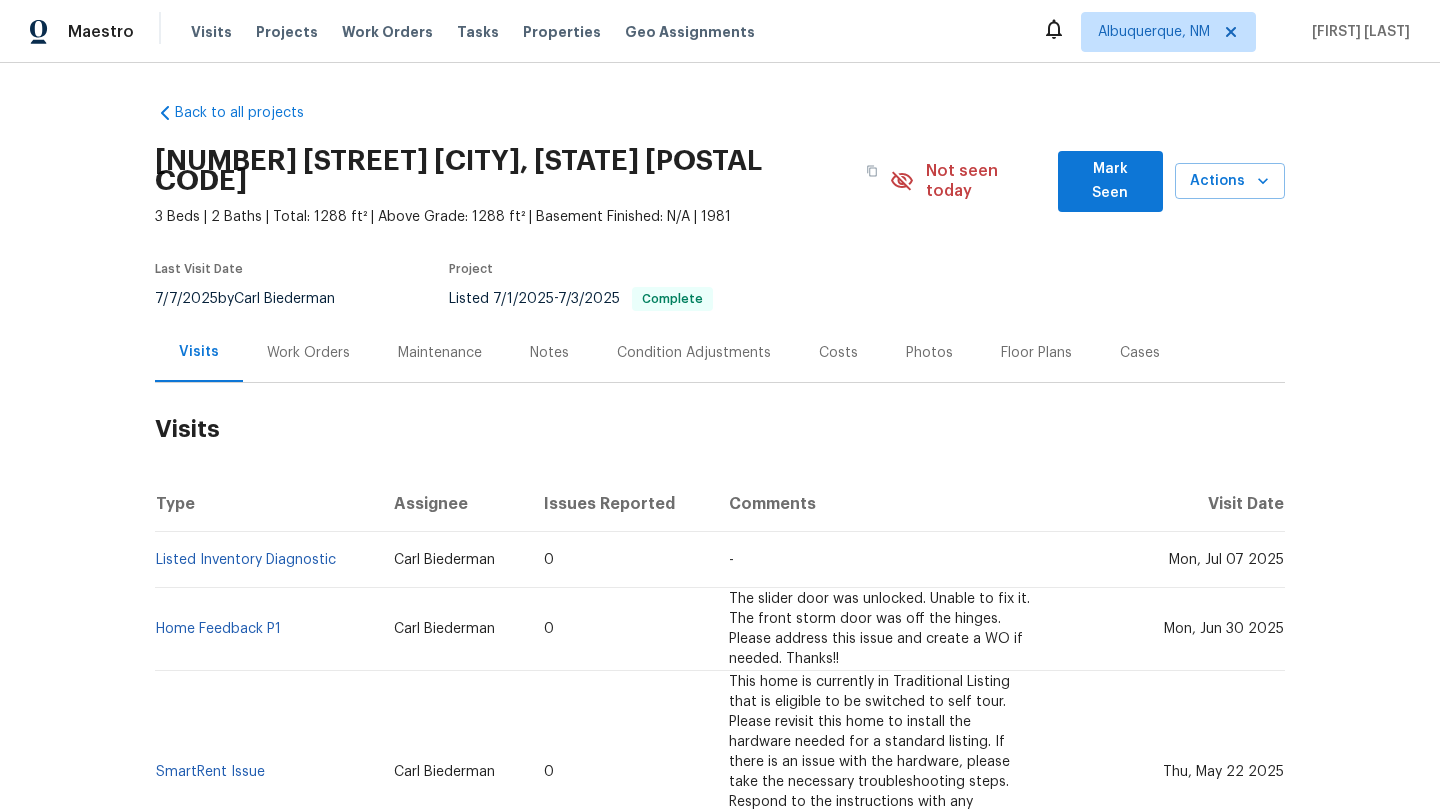 scroll, scrollTop: 0, scrollLeft: 0, axis: both 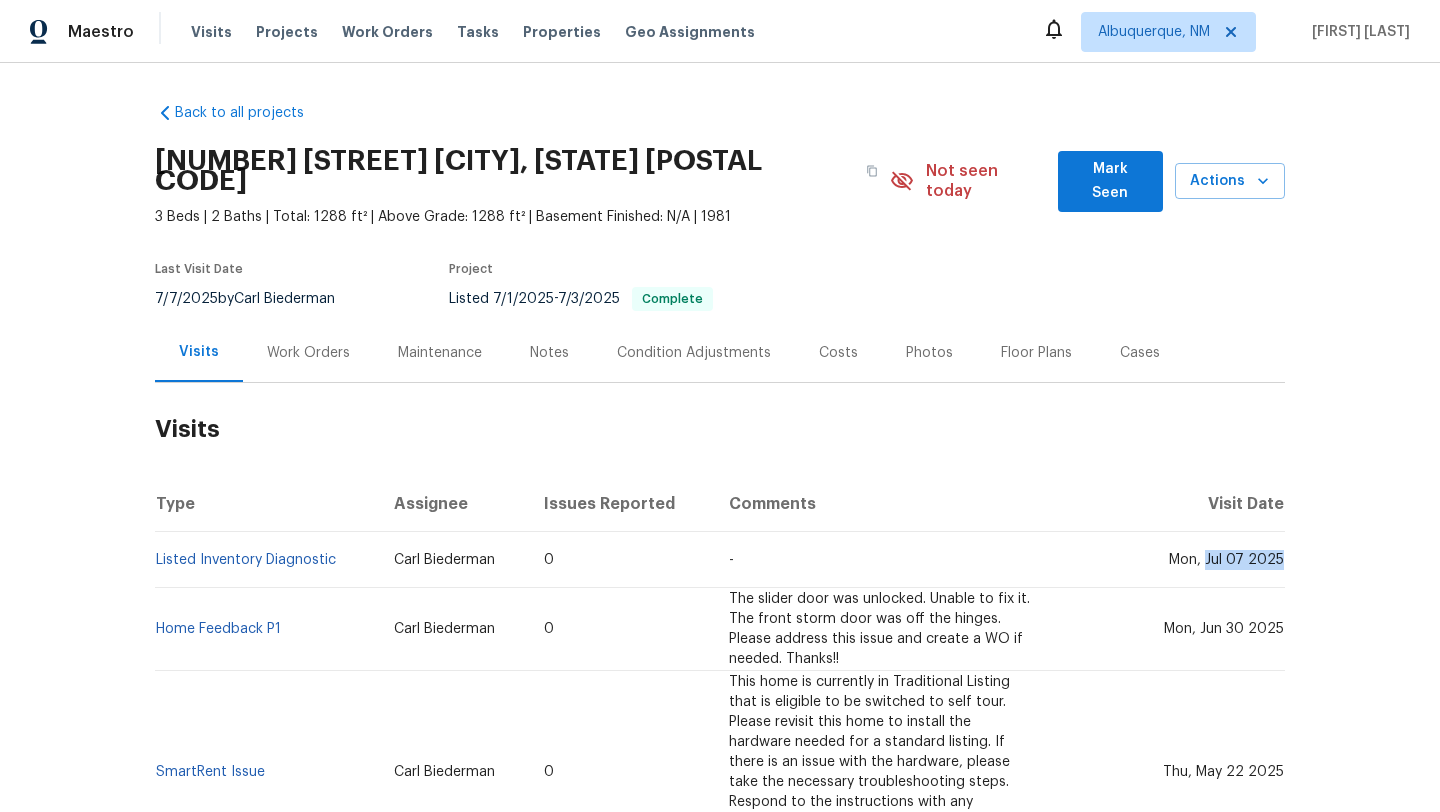 drag, startPoint x: 1211, startPoint y: 541, endPoint x: 1282, endPoint y: 543, distance: 71.02816 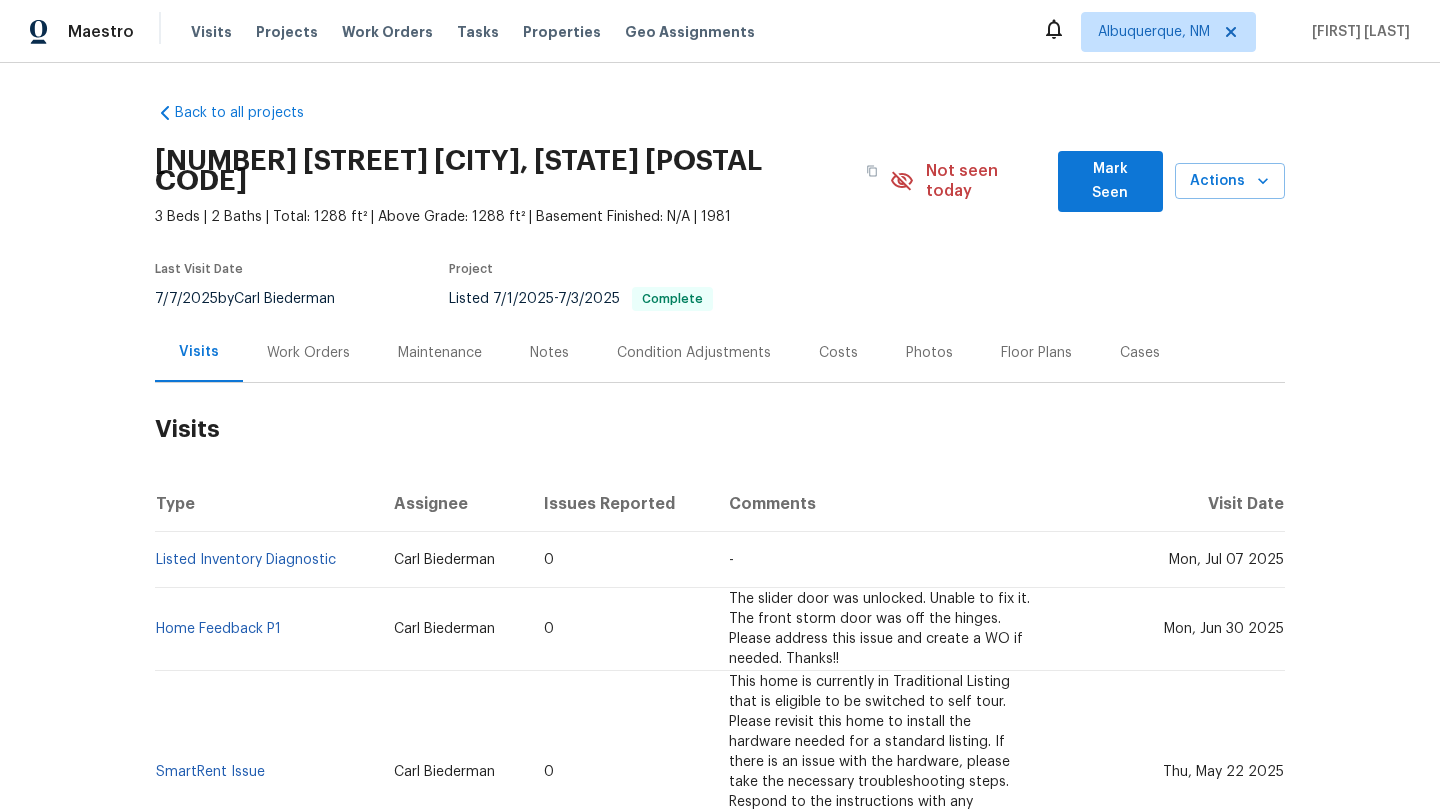 click on "Work Orders" at bounding box center [308, 353] 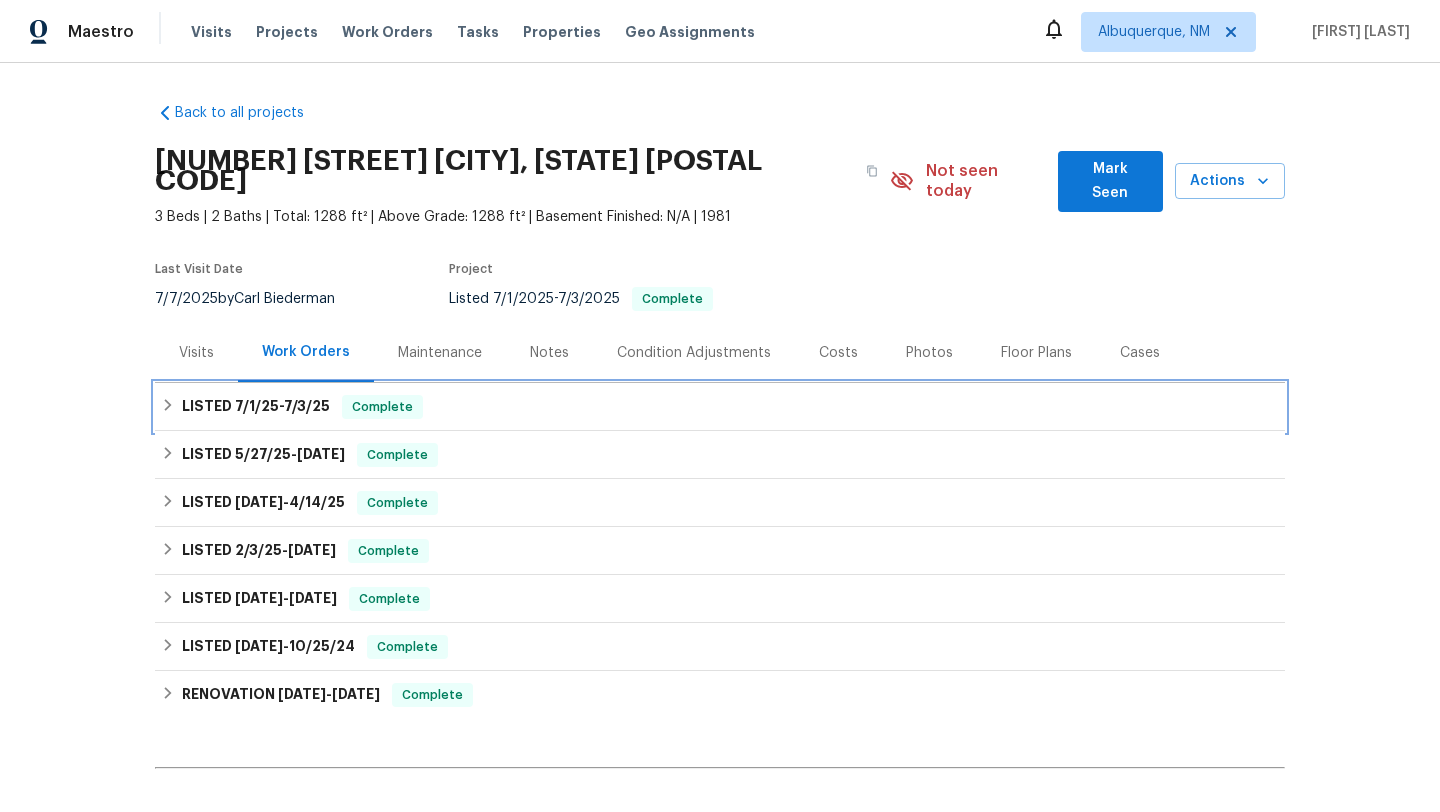 click on "LISTED   [DATE]  -  [DATE]" at bounding box center [256, 407] 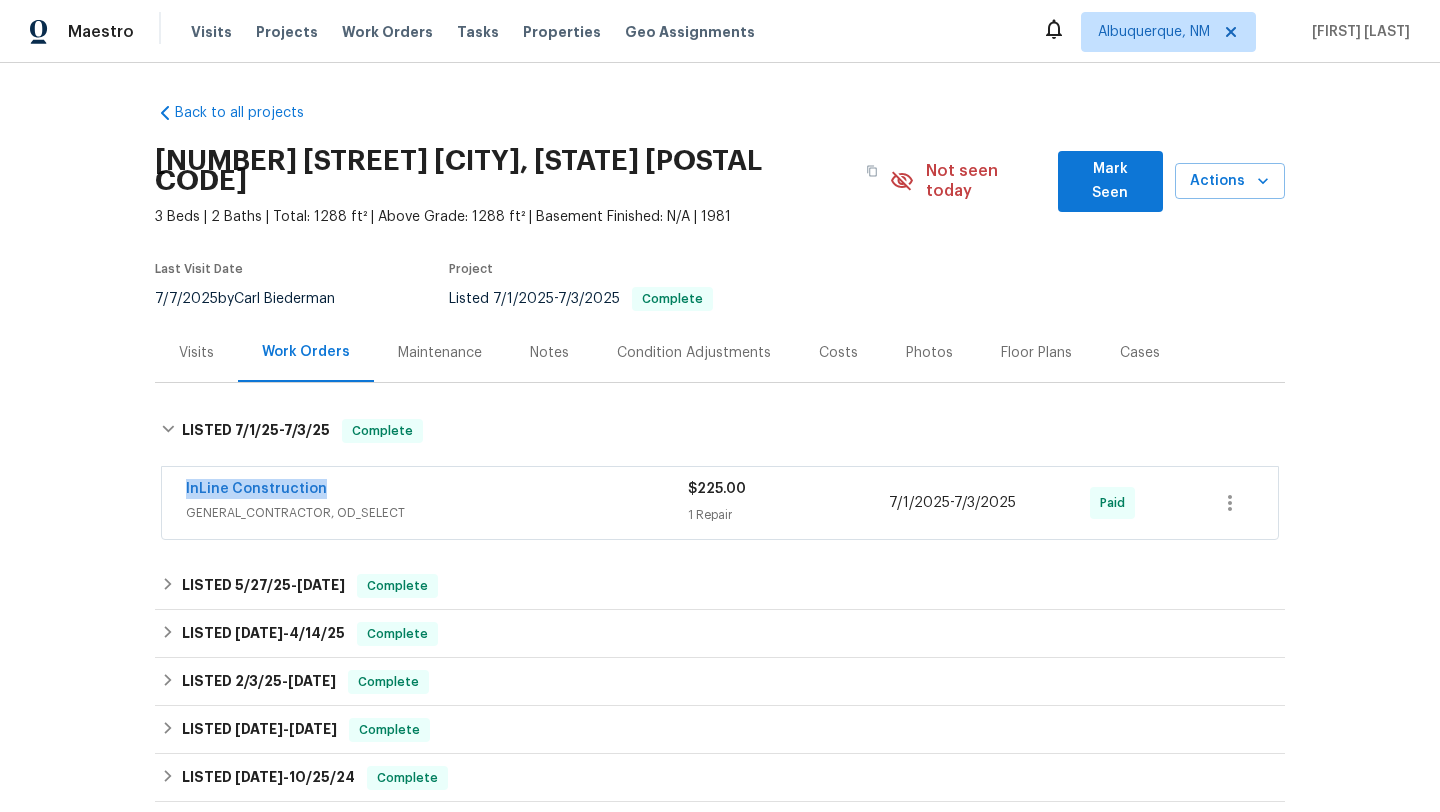 drag, startPoint x: 335, startPoint y: 469, endPoint x: 160, endPoint y: 471, distance: 175.01143 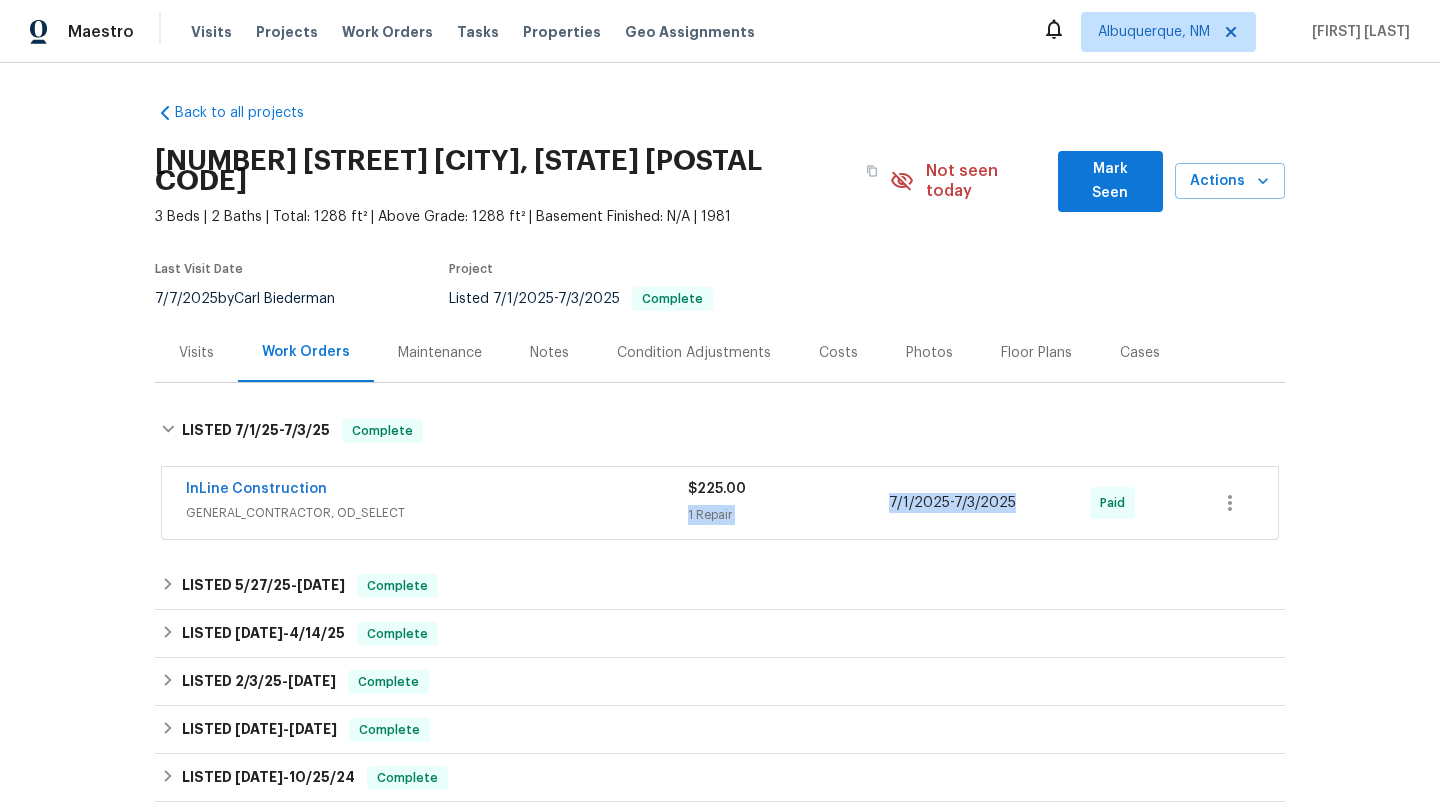 drag, startPoint x: 1022, startPoint y: 489, endPoint x: 866, endPoint y: 485, distance: 156.05127 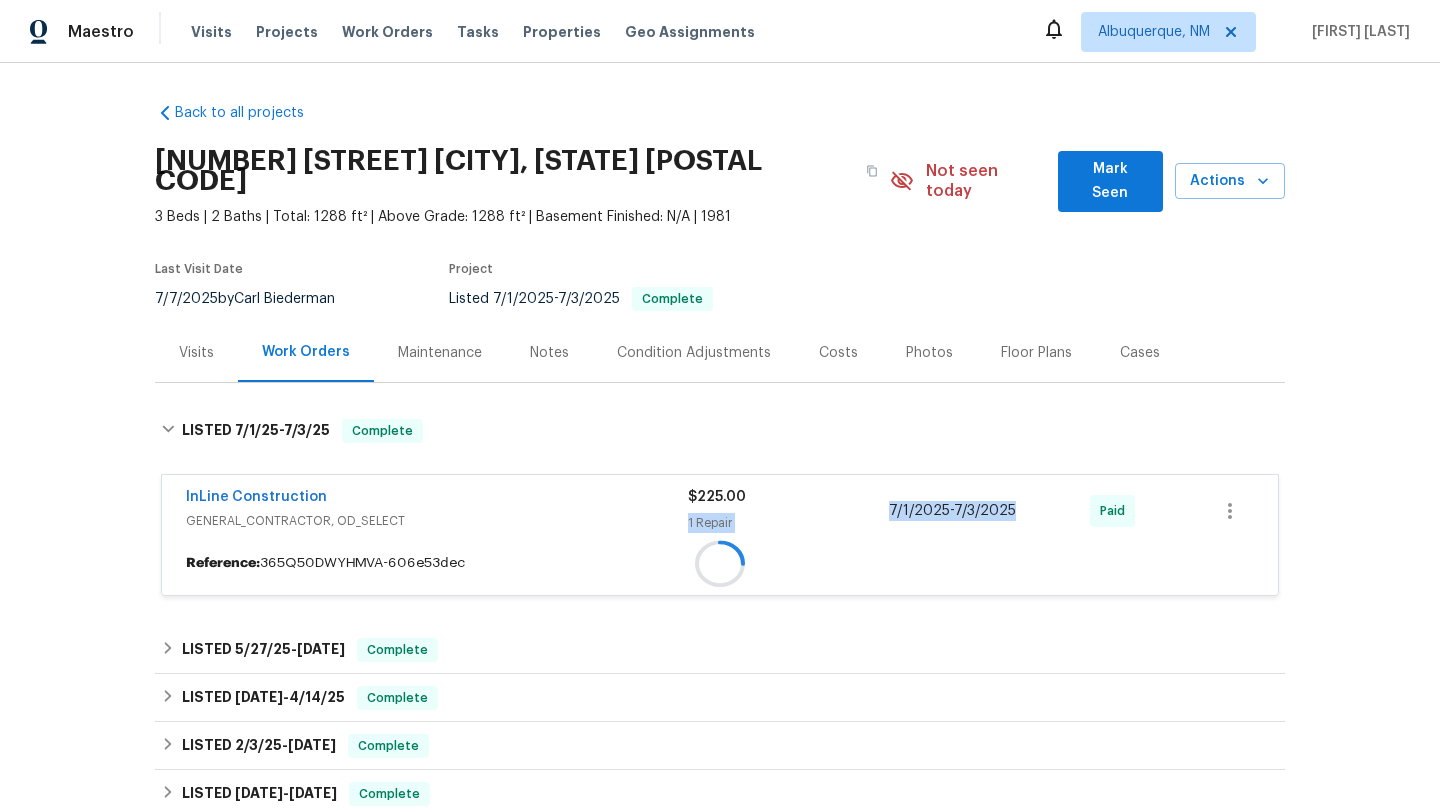 copy on "1 Repair [DATE]  -  [DATE]" 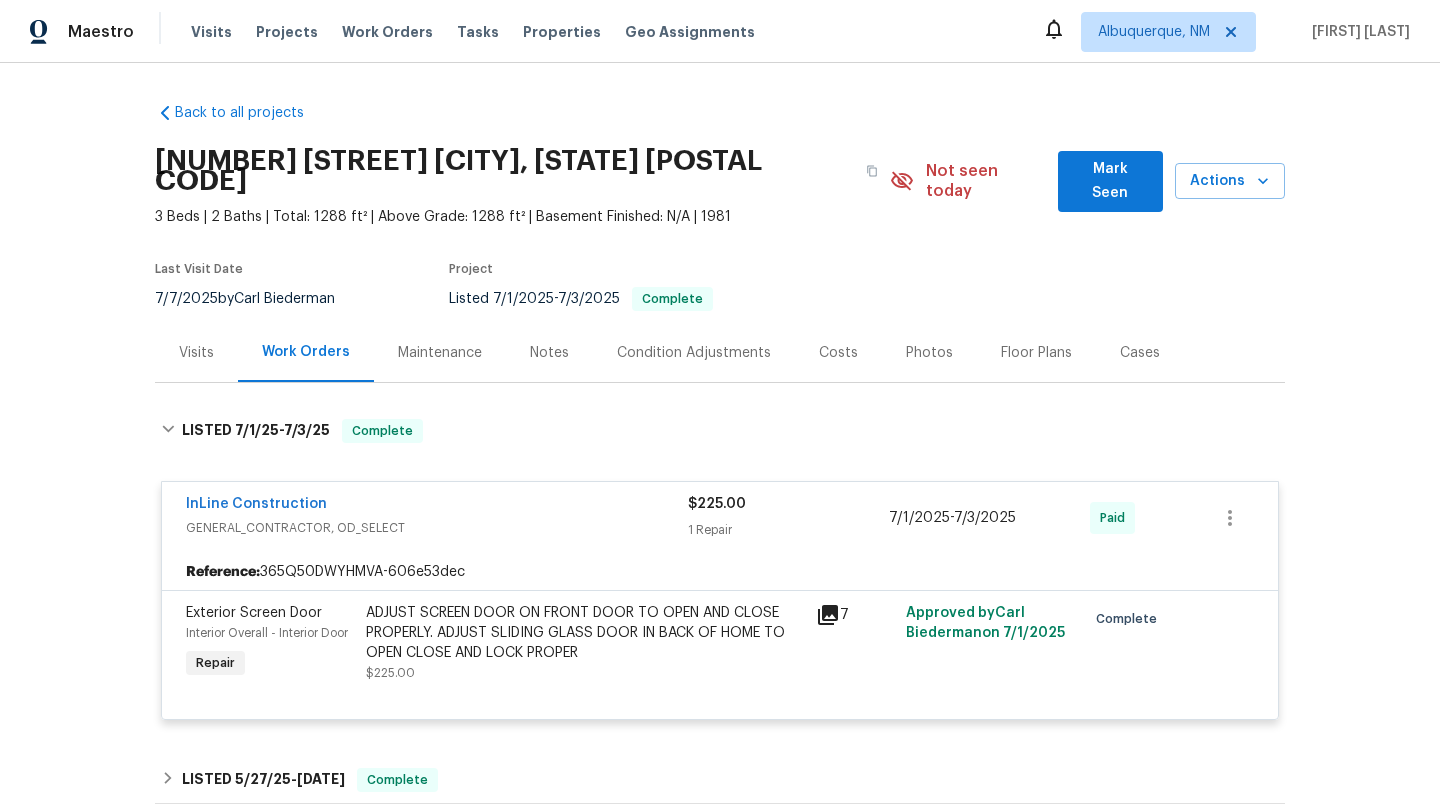 click on "Cases" at bounding box center [1140, 353] 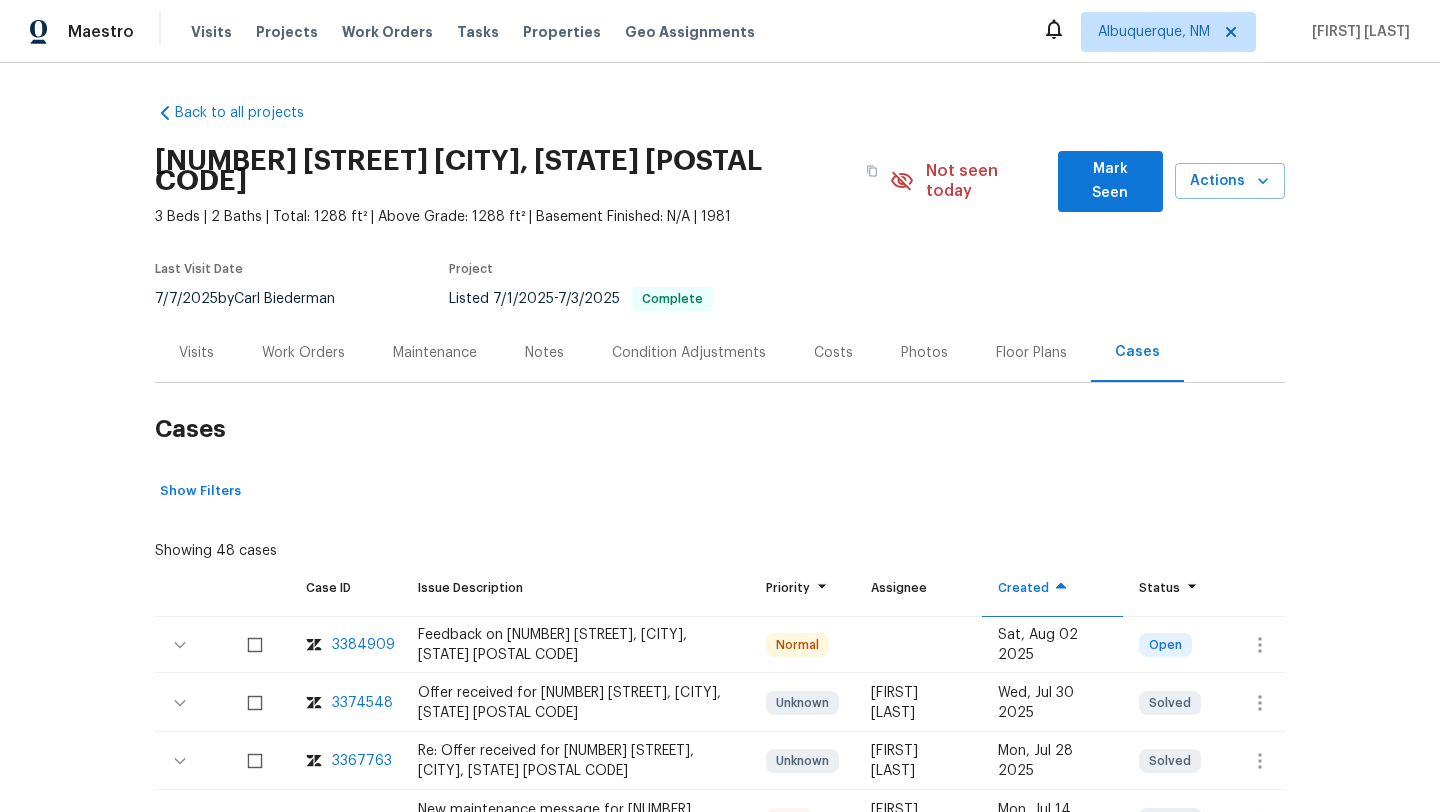 click on "Maintenance" at bounding box center [435, 353] 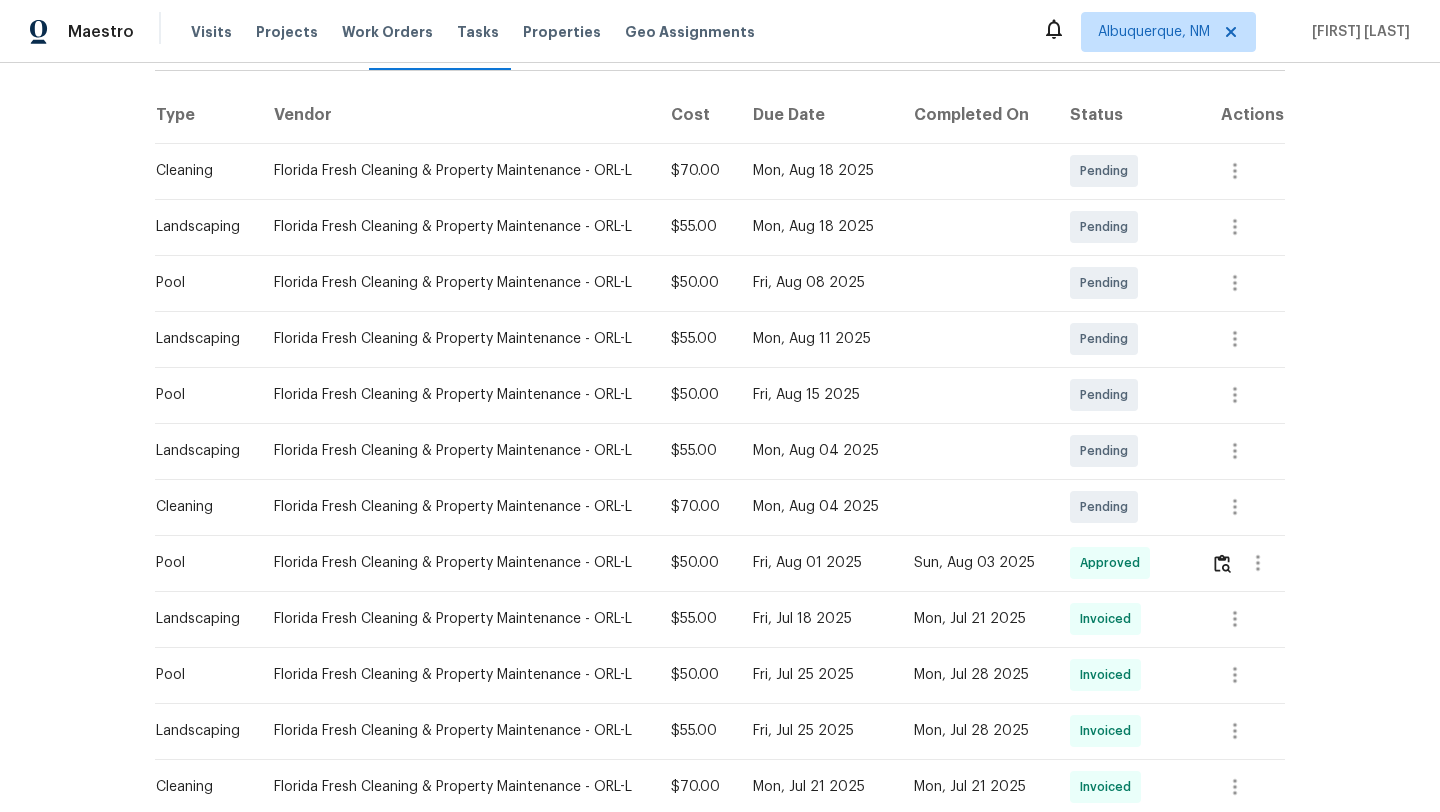 scroll, scrollTop: 357, scrollLeft: 0, axis: vertical 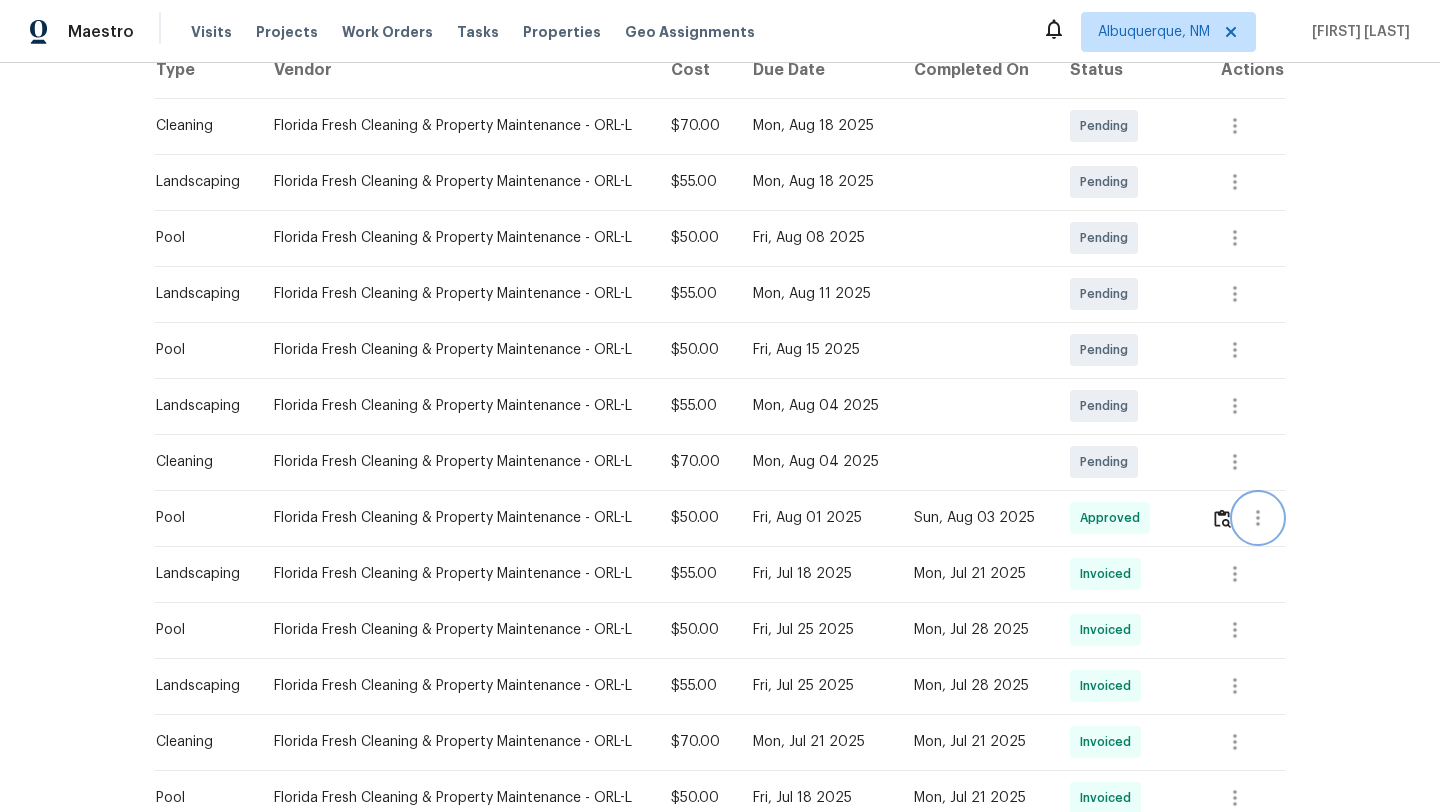 click 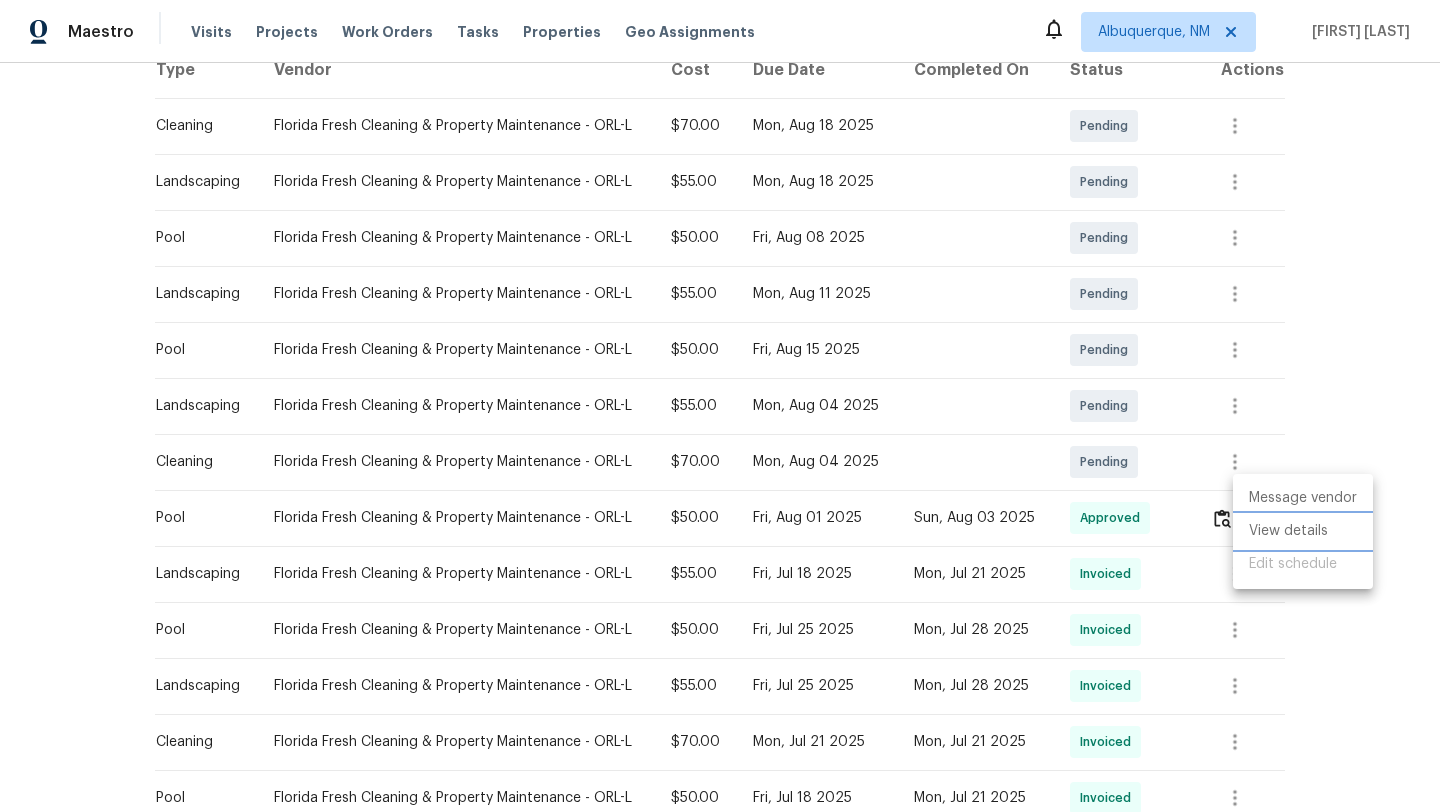 click on "View details" at bounding box center [1303, 531] 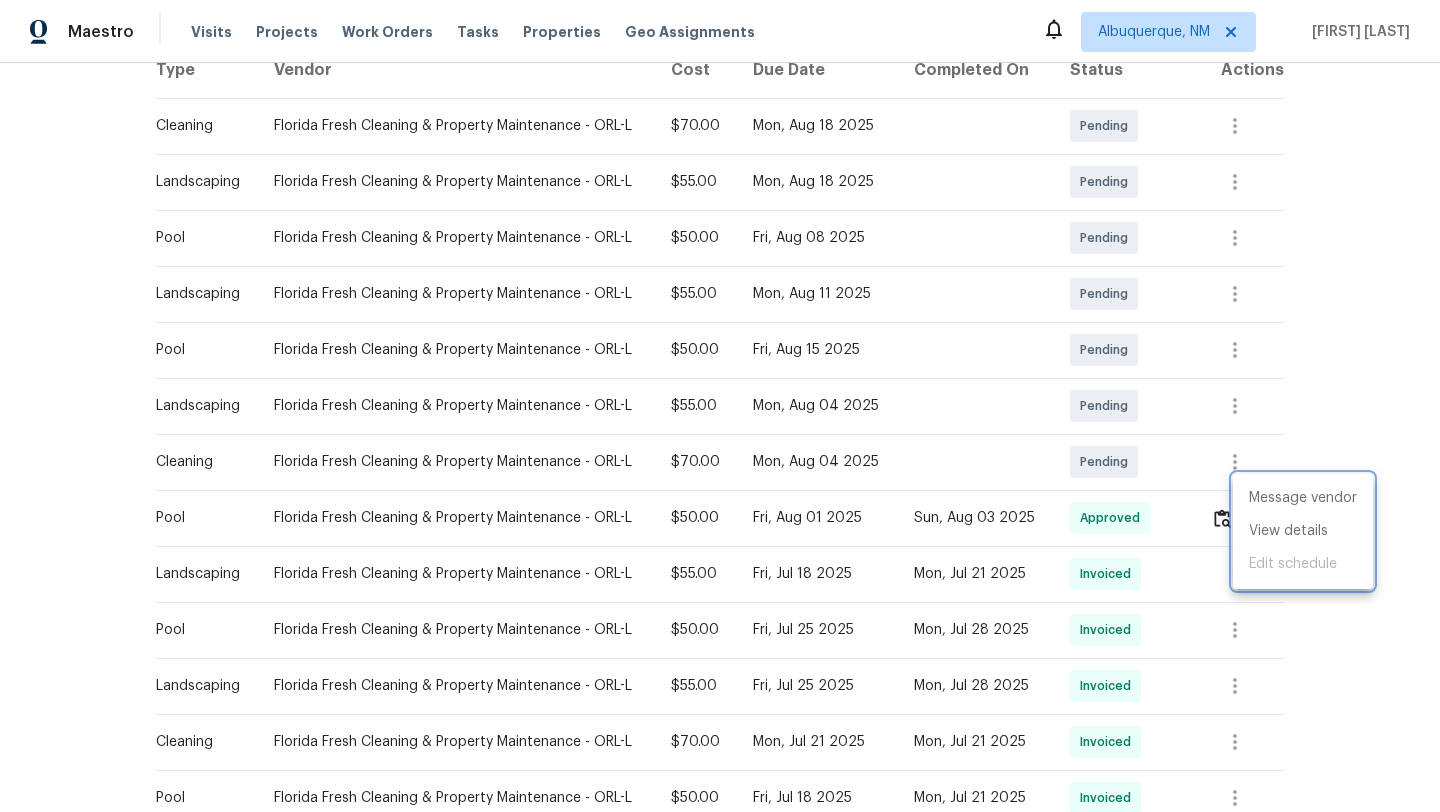 click at bounding box center (720, 406) 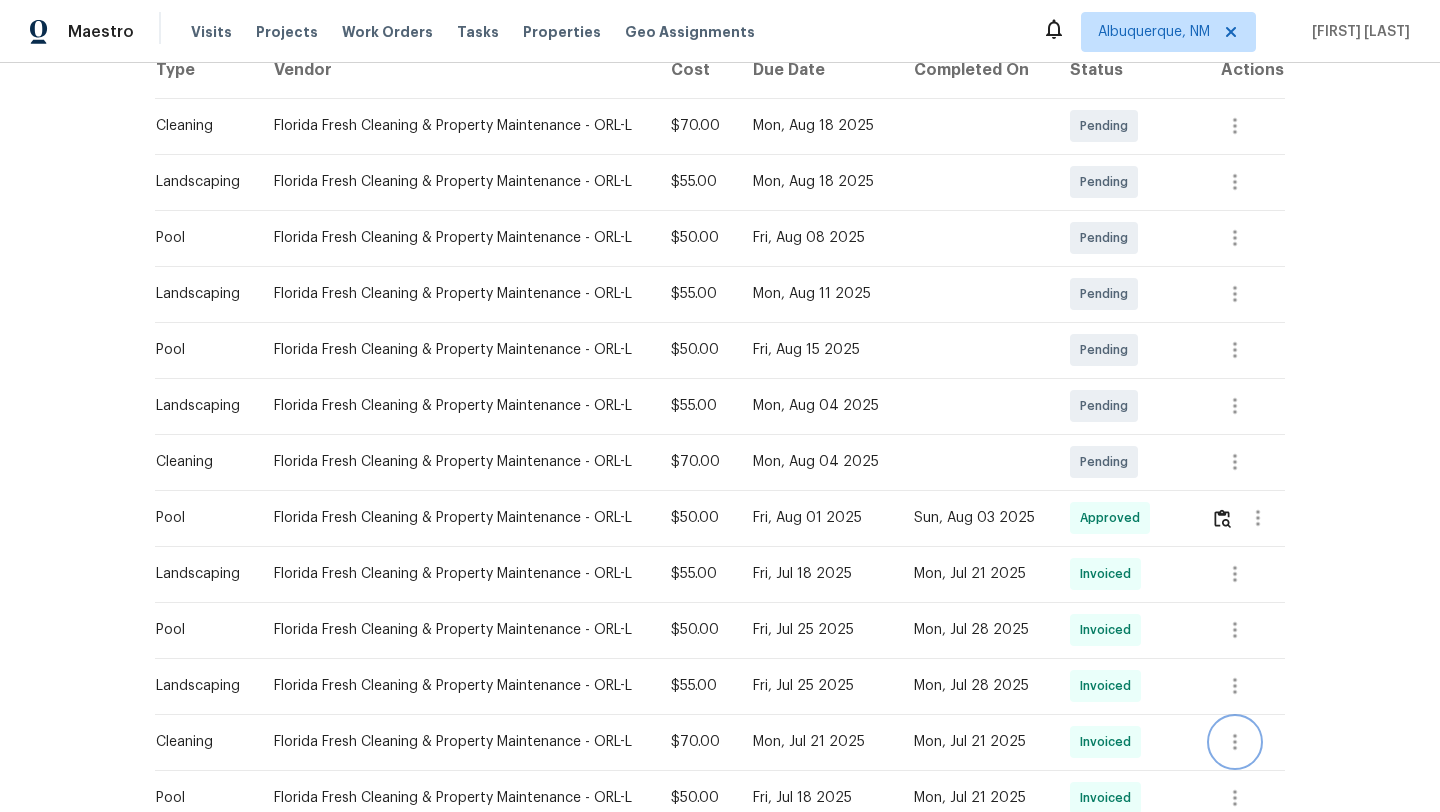 click 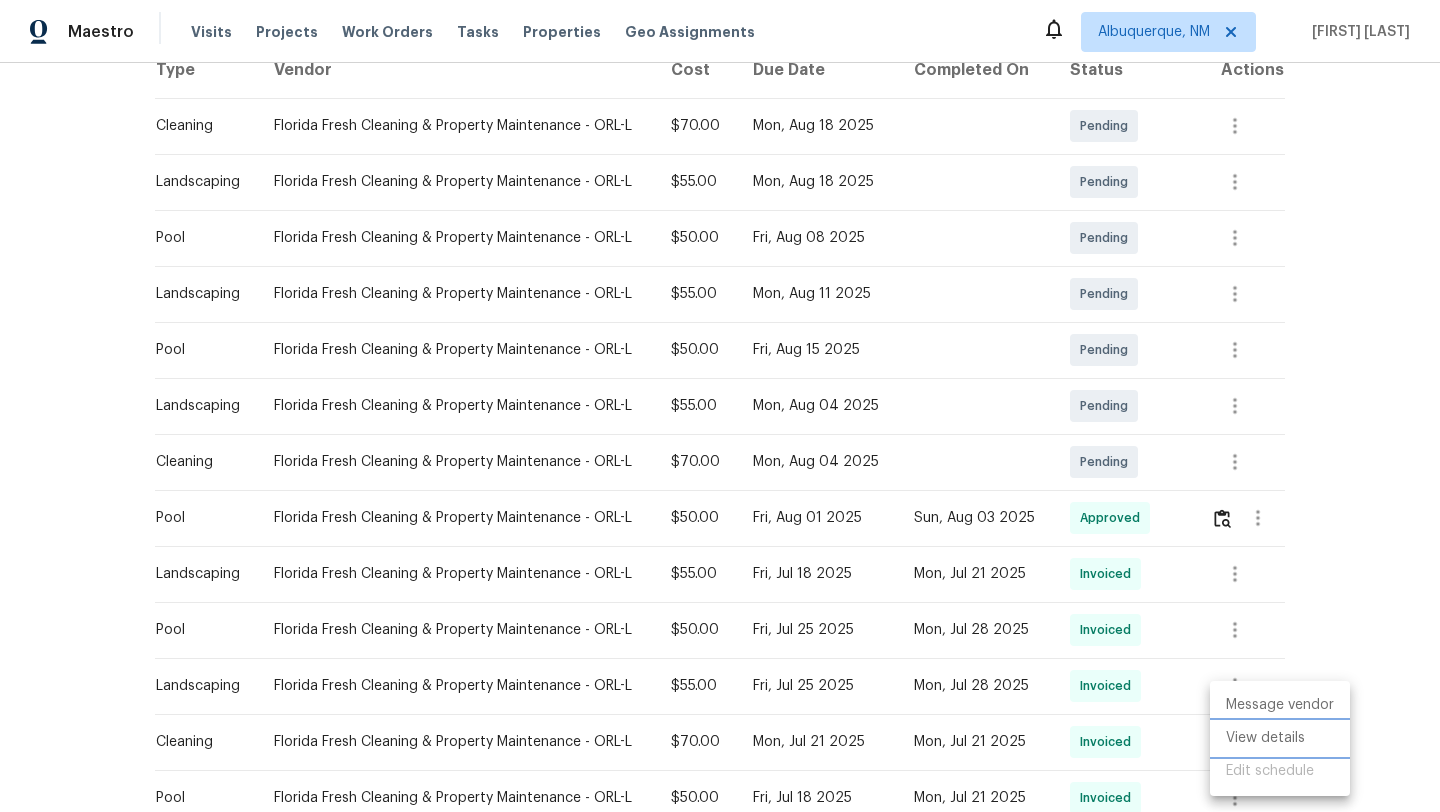 click on "View details" at bounding box center (1280, 738) 